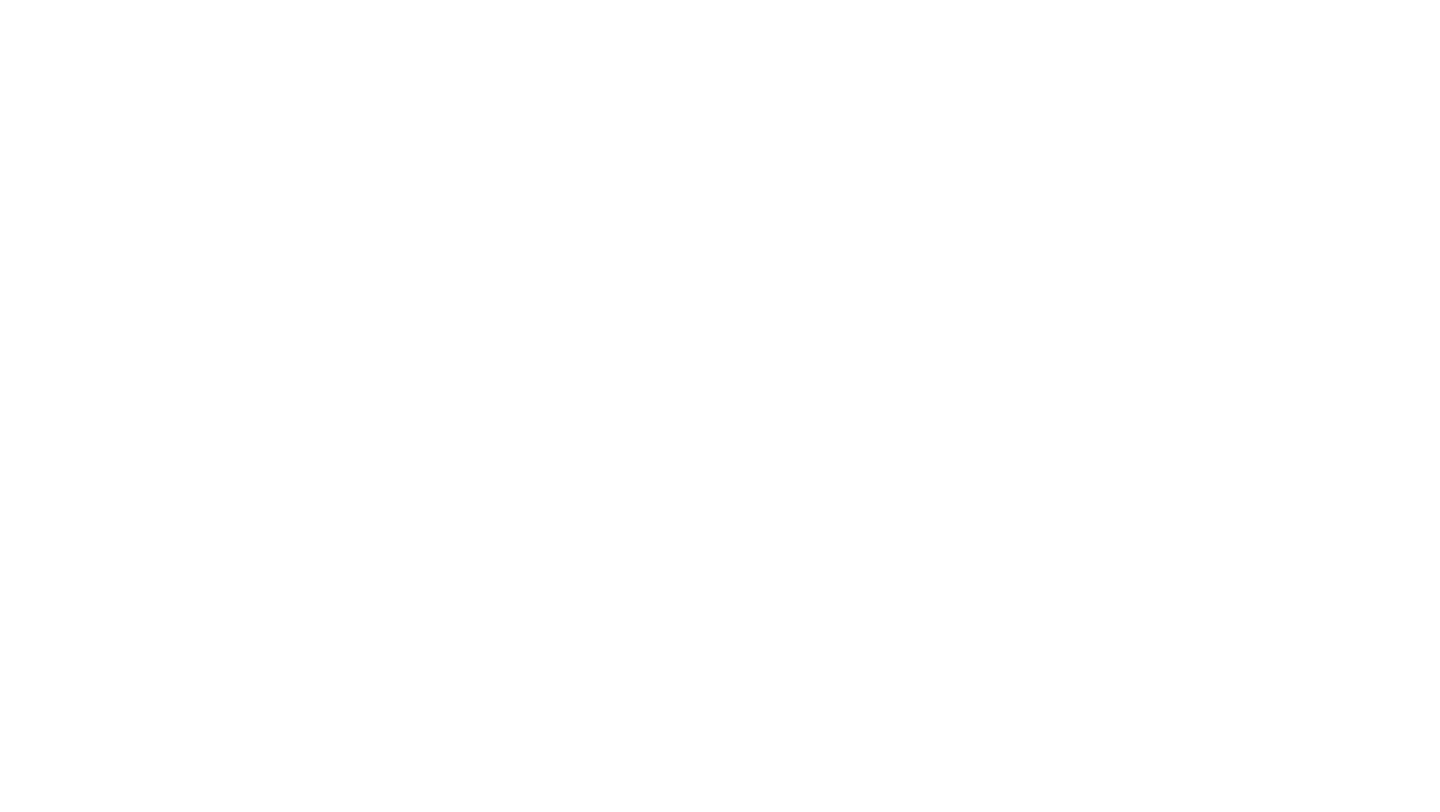 scroll, scrollTop: 0, scrollLeft: 0, axis: both 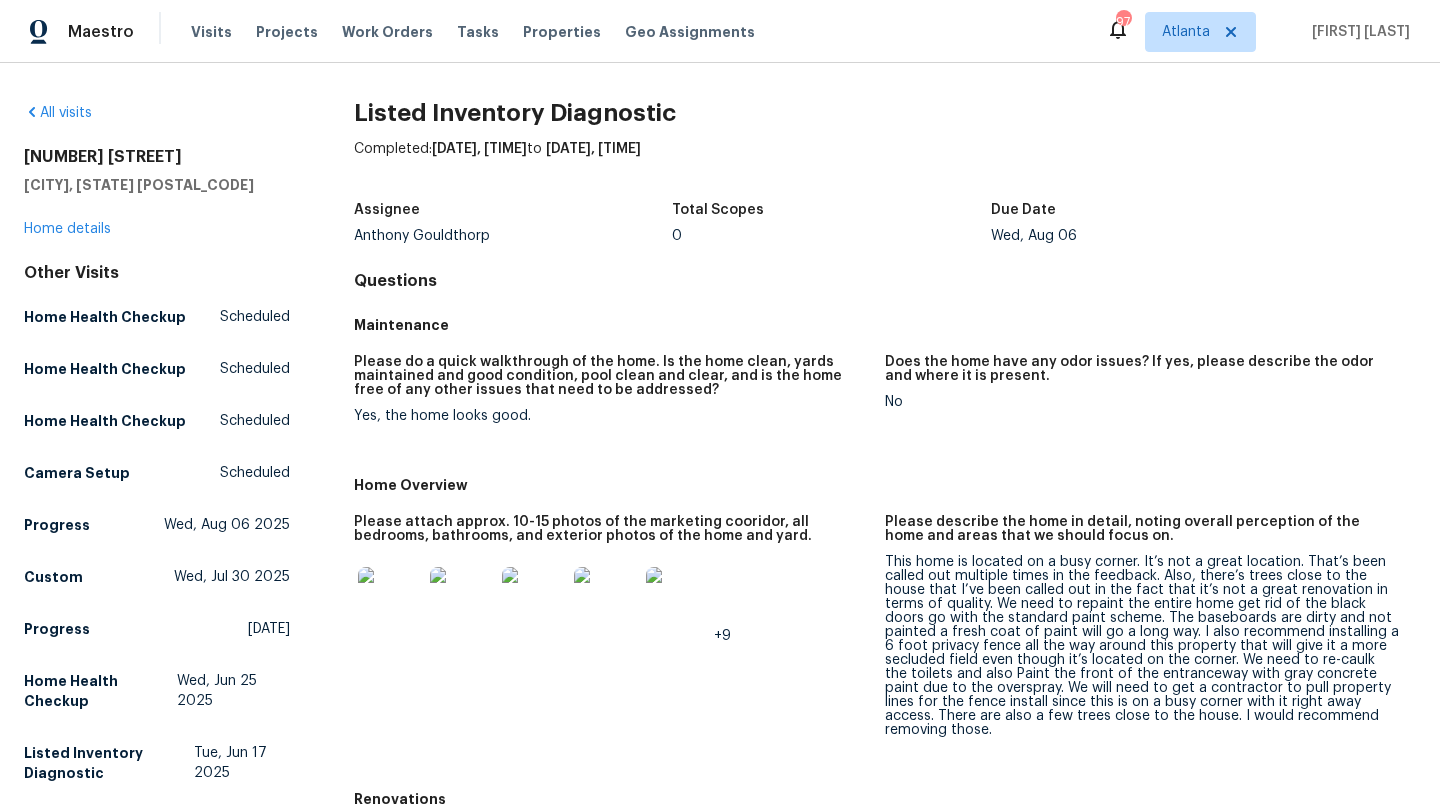 click on "[NUMBER] [STREET]" at bounding box center (157, 157) 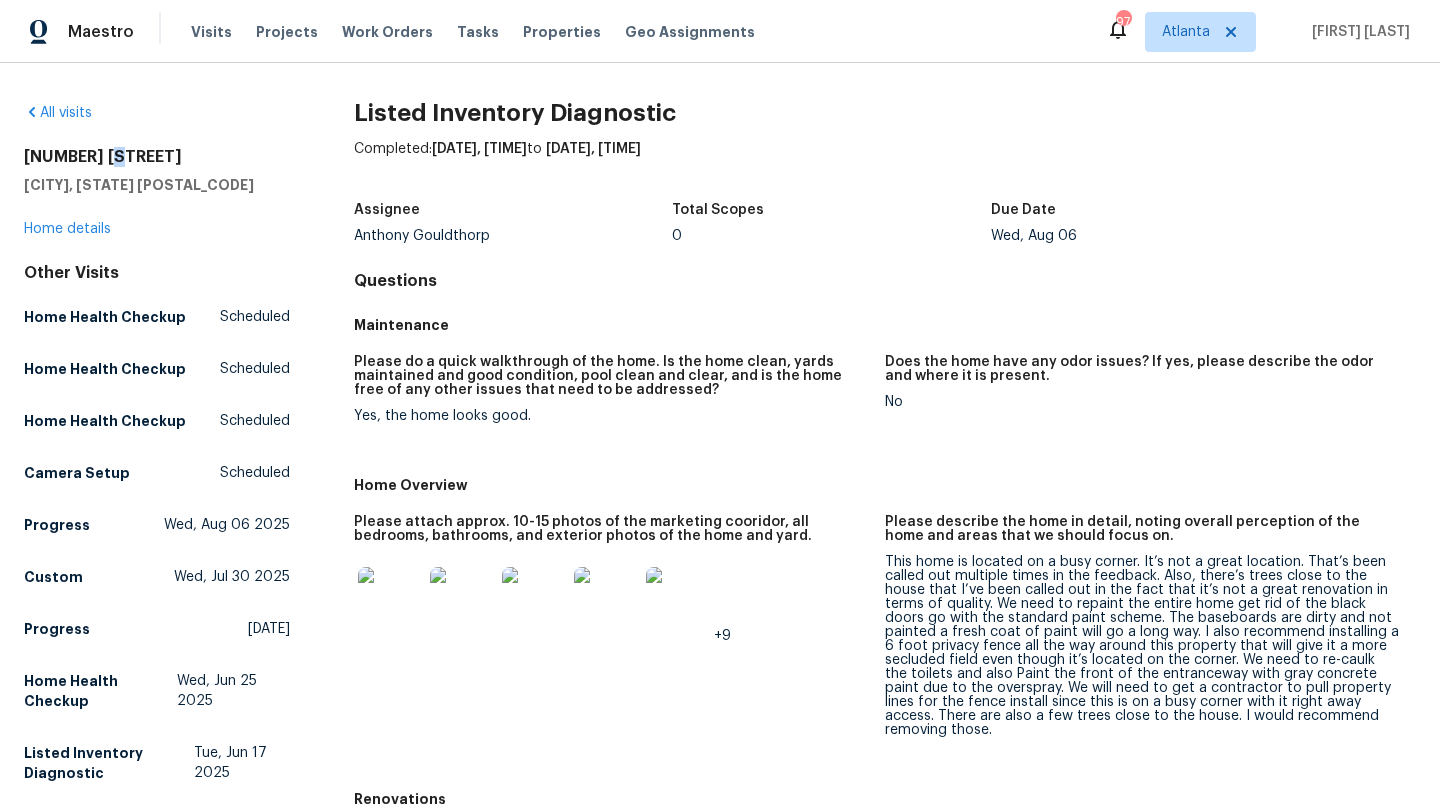 click on "[NUMBER] [STREET]" at bounding box center [157, 157] 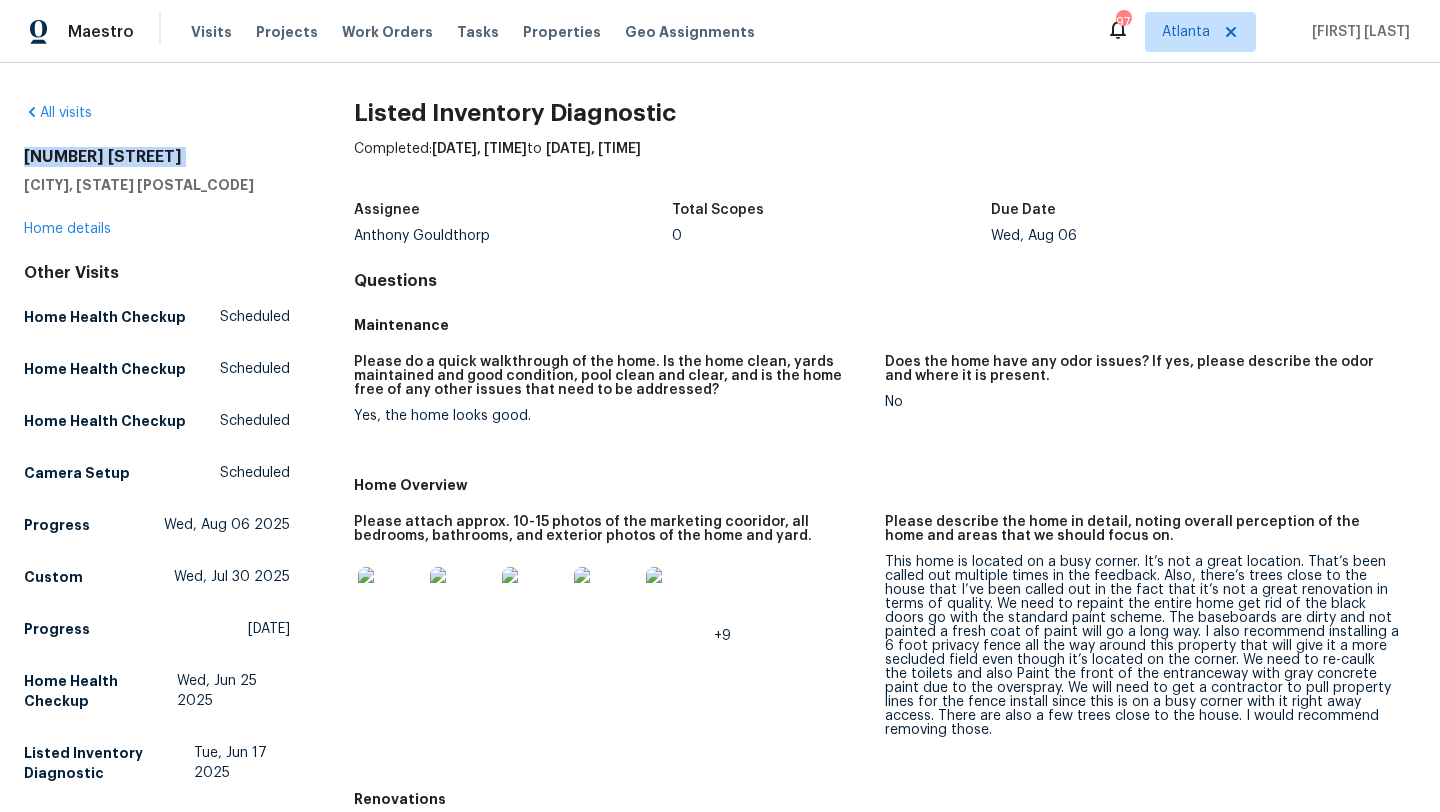 click on "[NUMBER] [STREET]" at bounding box center (157, 157) 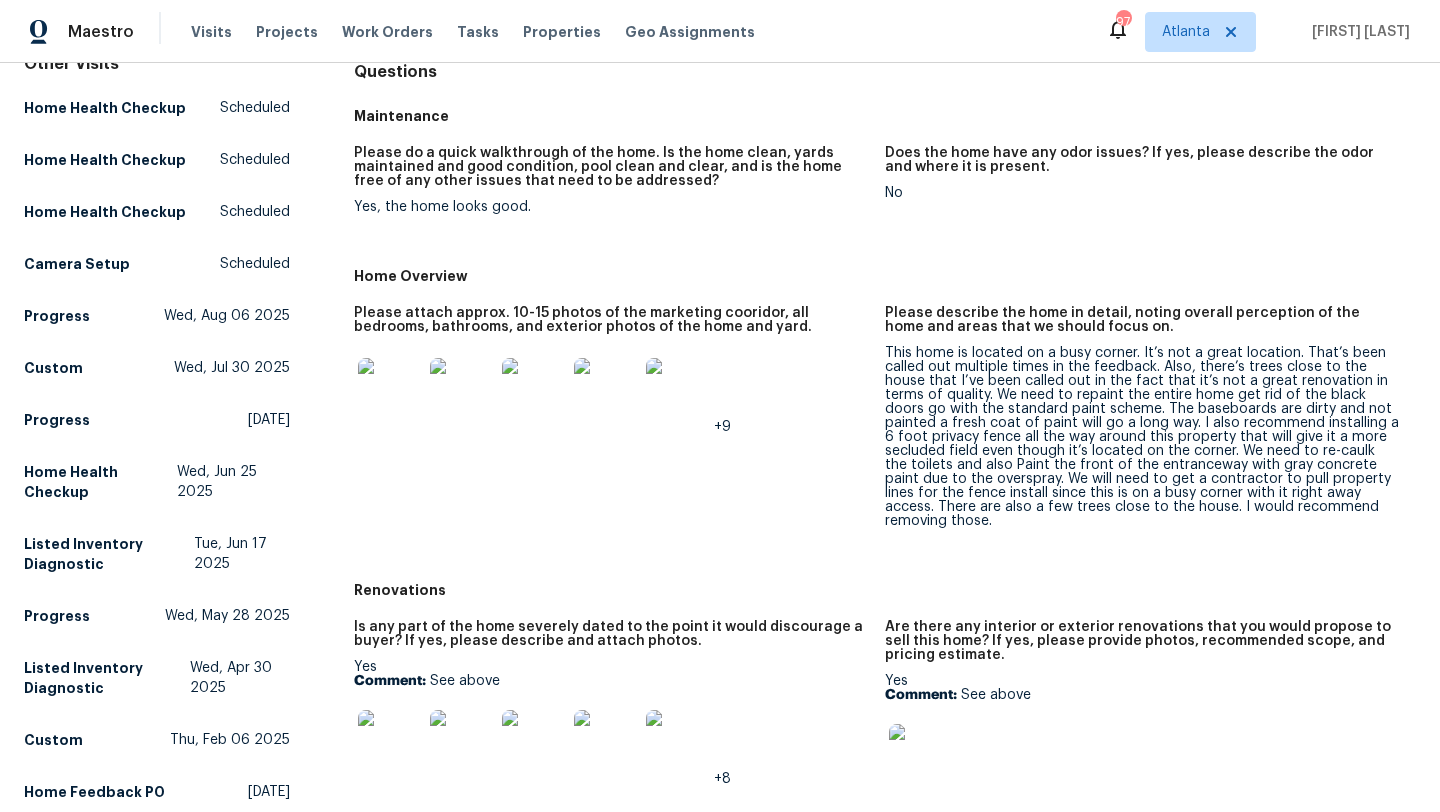 scroll, scrollTop: 212, scrollLeft: 0, axis: vertical 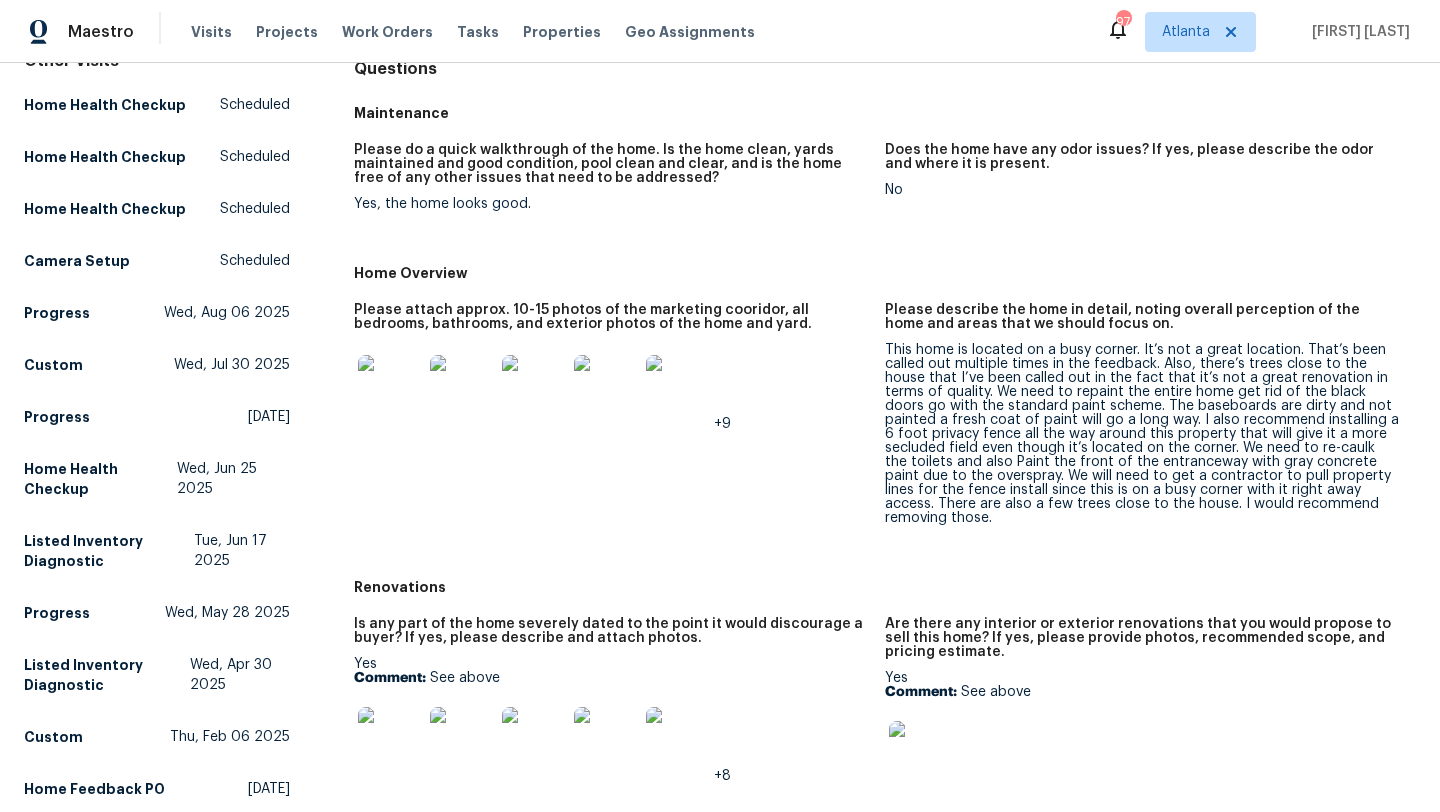 click at bounding box center [390, 387] 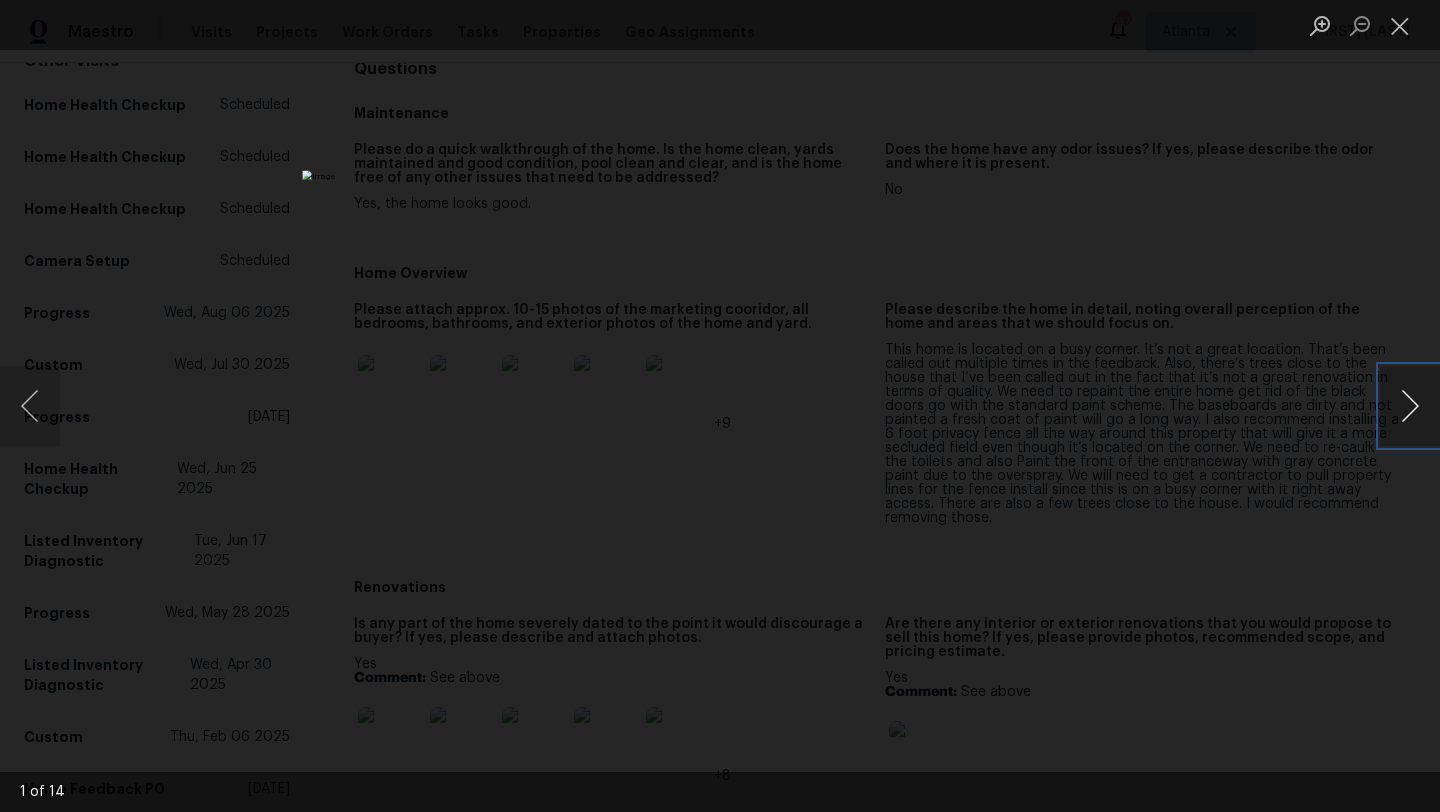 click at bounding box center [1410, 406] 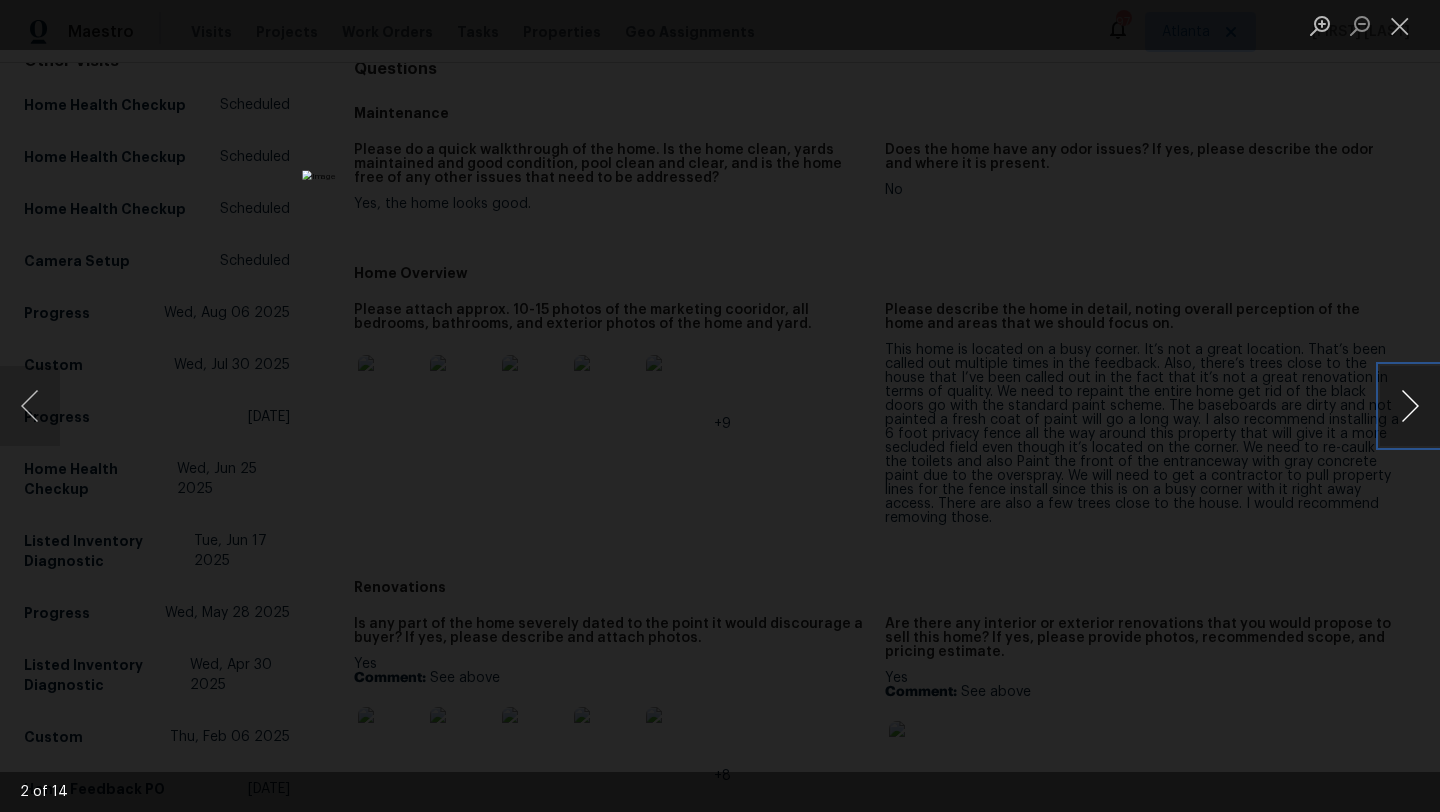 click at bounding box center [1410, 406] 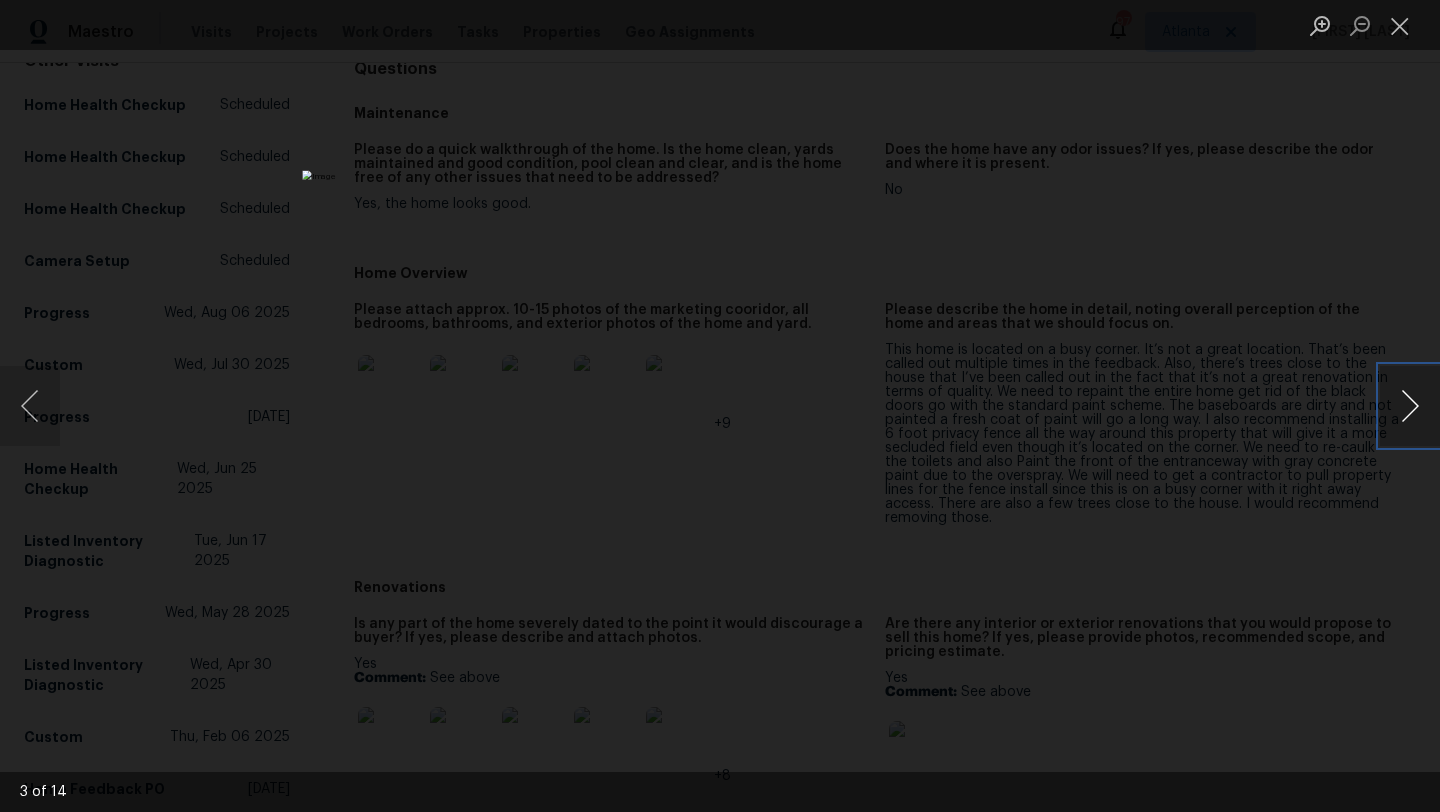 click at bounding box center [1410, 406] 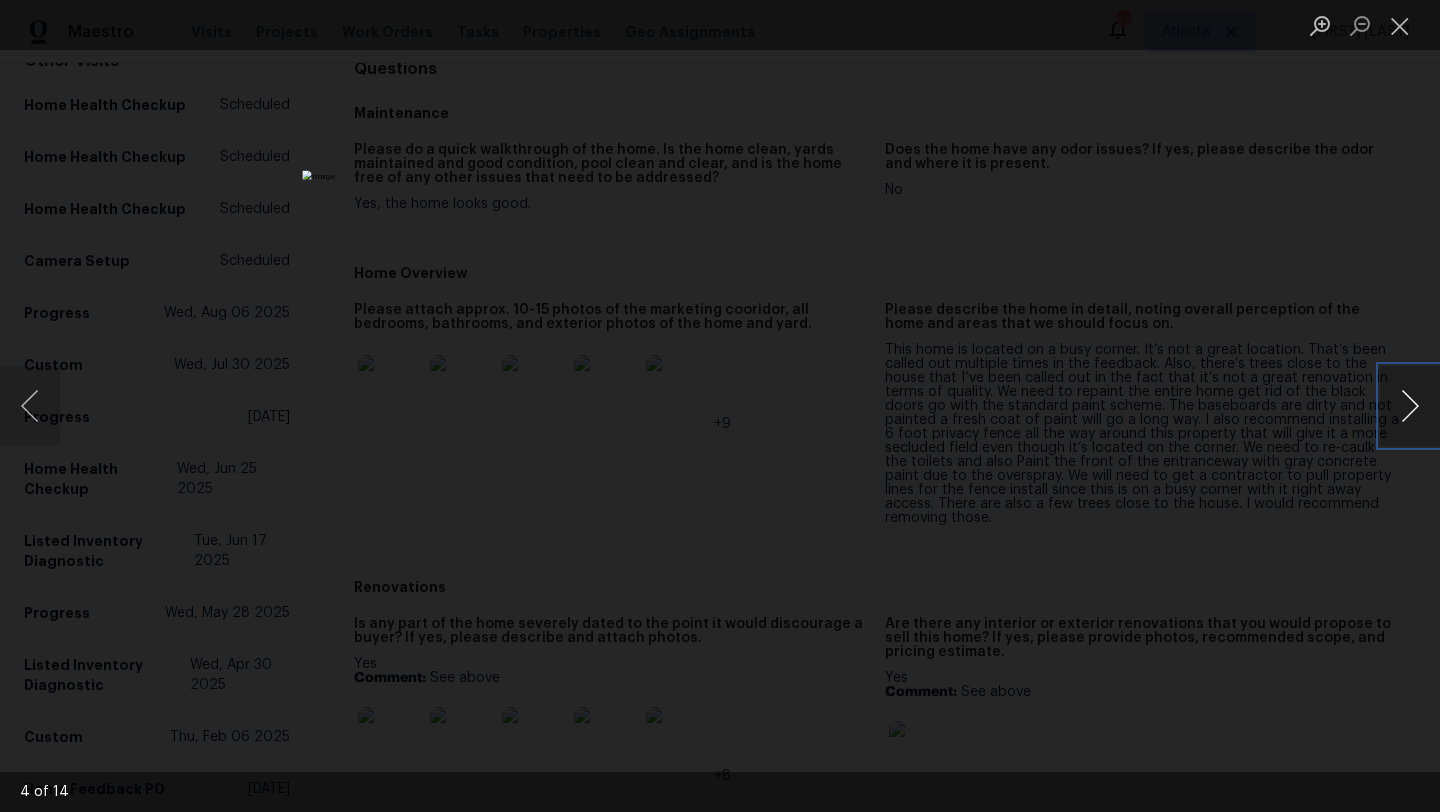click at bounding box center (1410, 406) 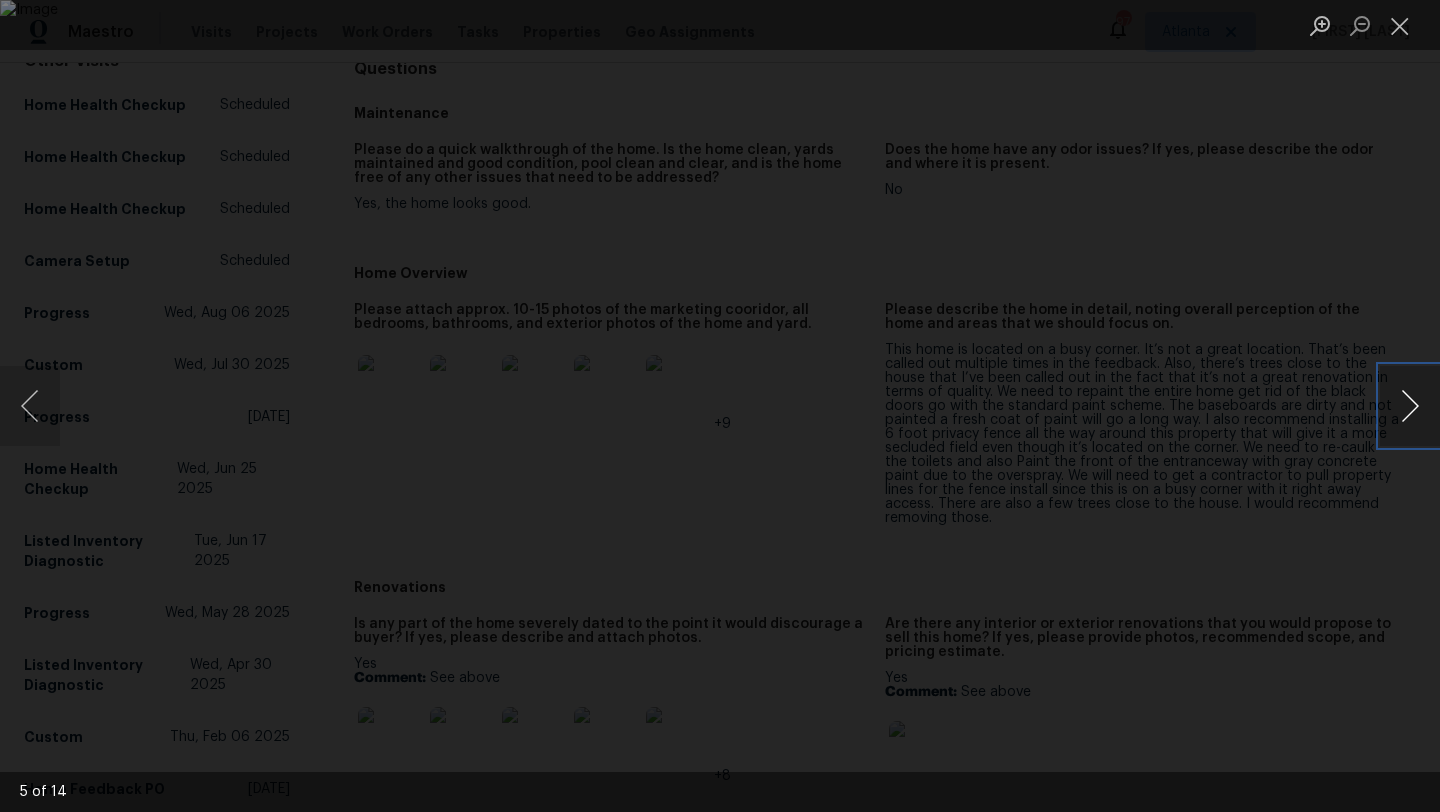 click at bounding box center [1410, 406] 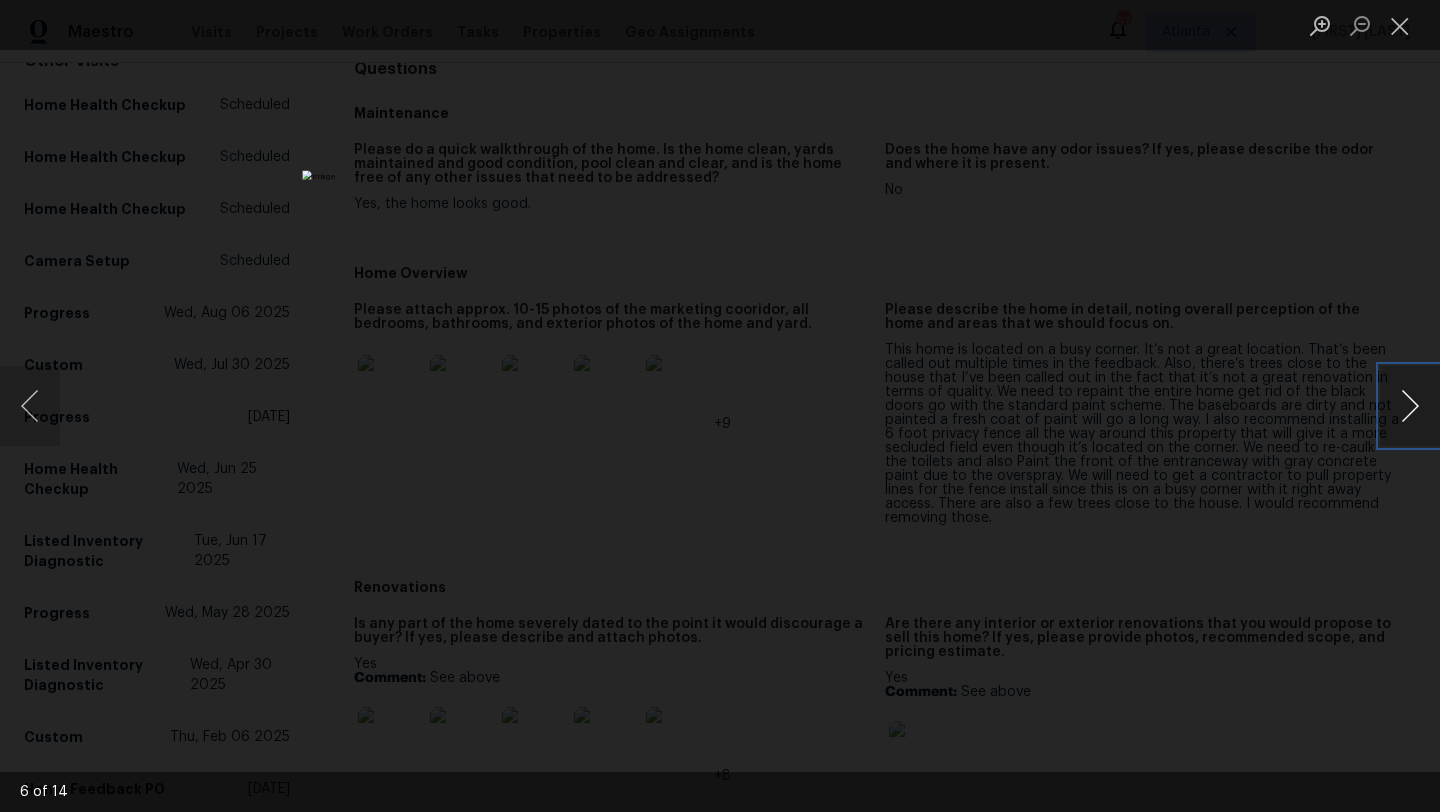 click at bounding box center (1410, 406) 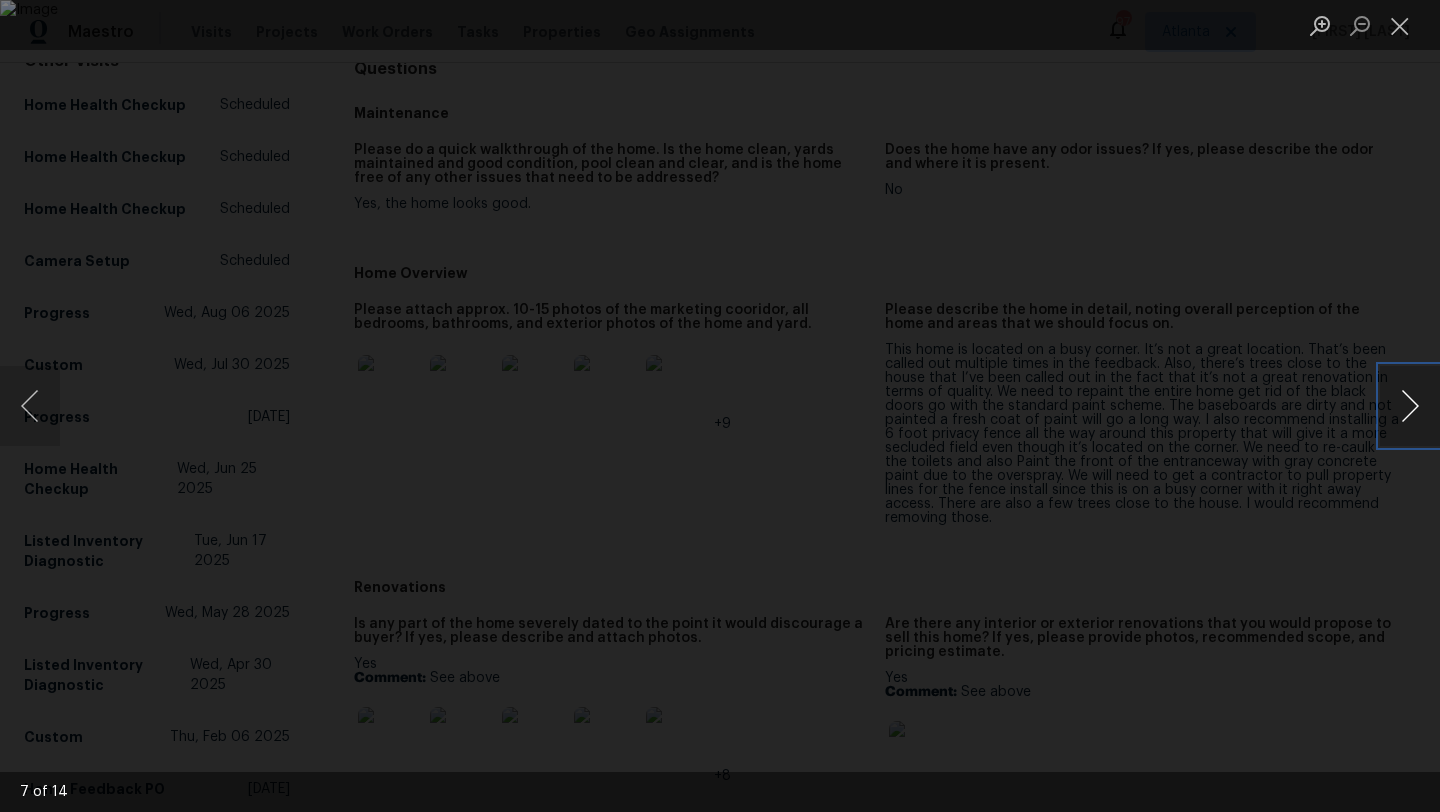 click at bounding box center (1410, 406) 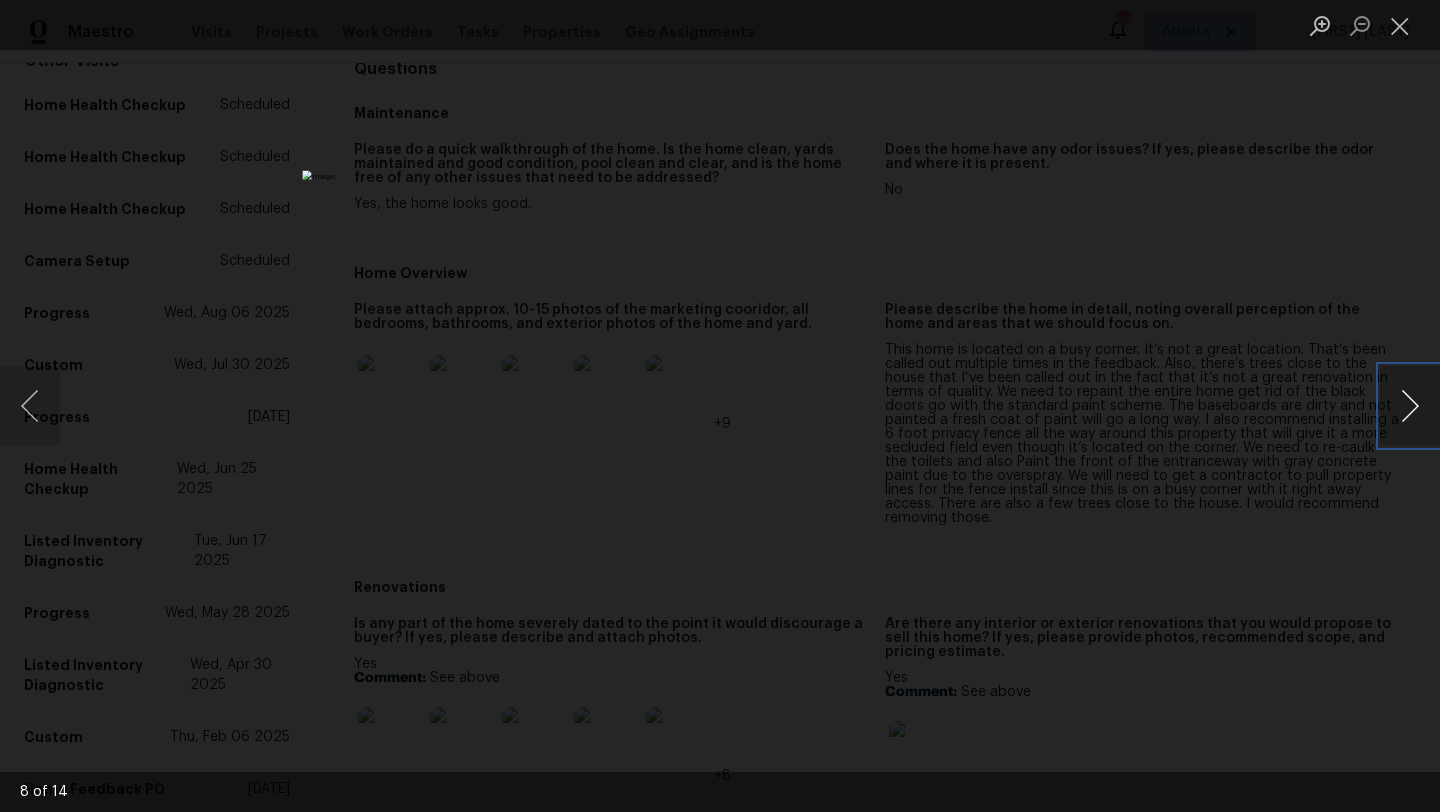 click at bounding box center (1410, 406) 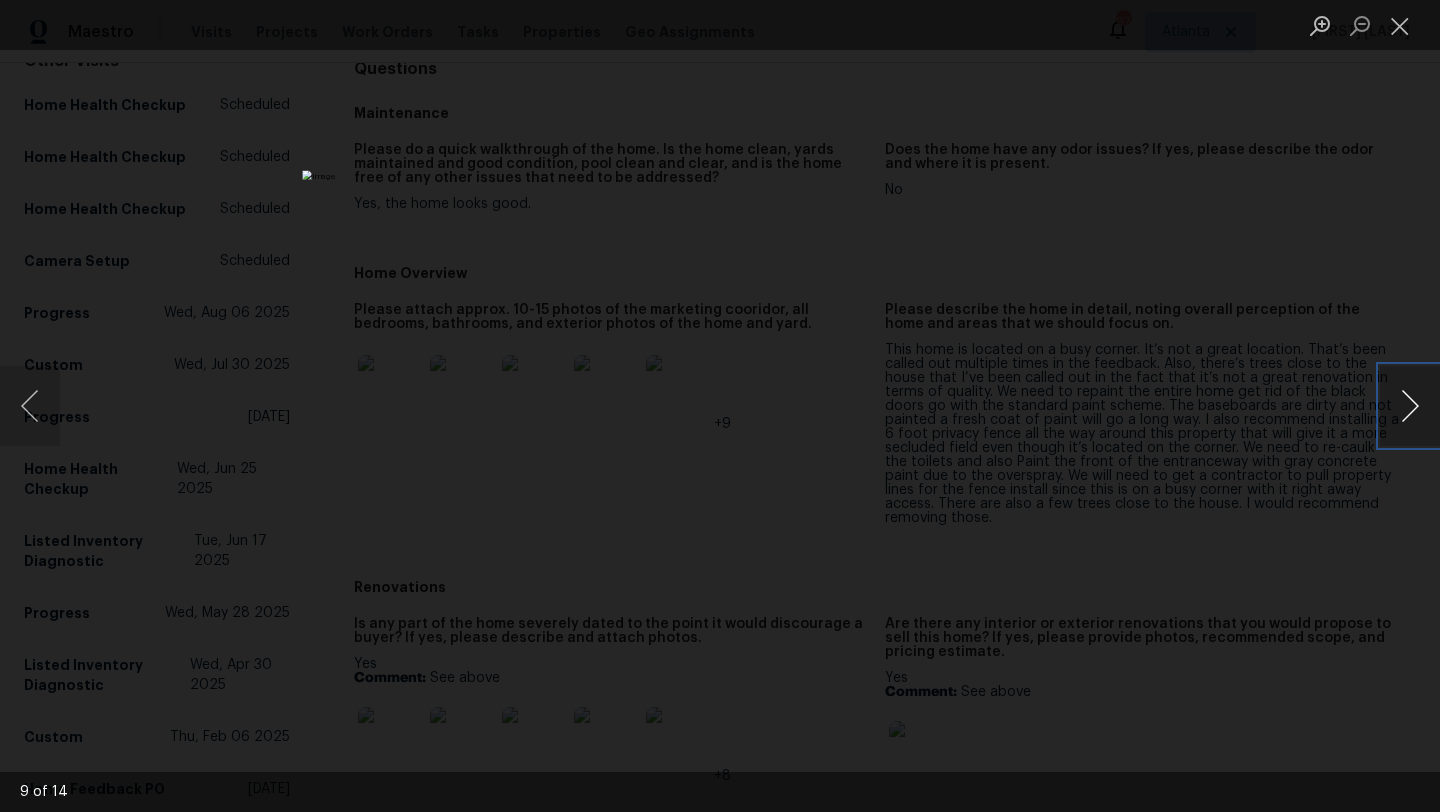 click at bounding box center [1410, 406] 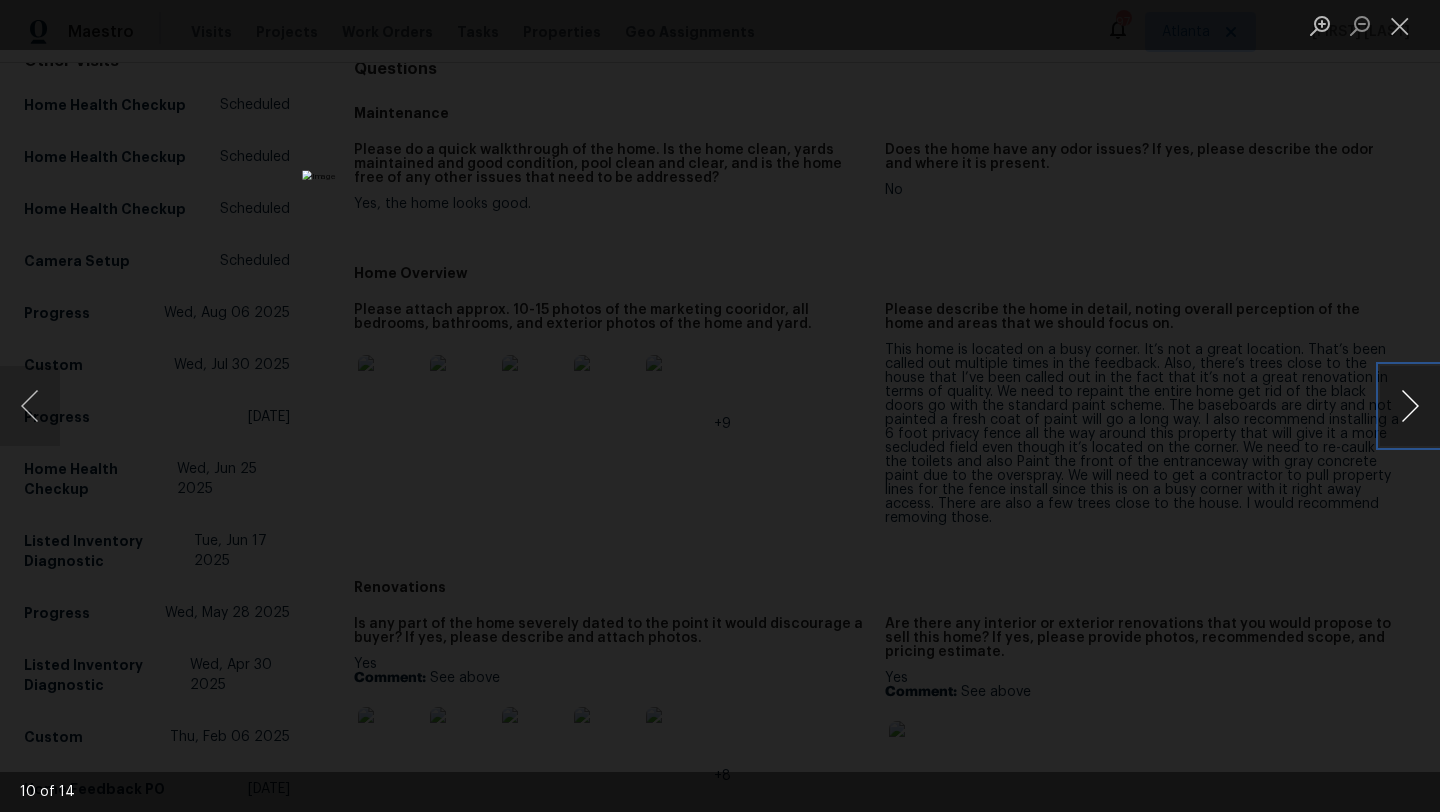 click at bounding box center [1410, 406] 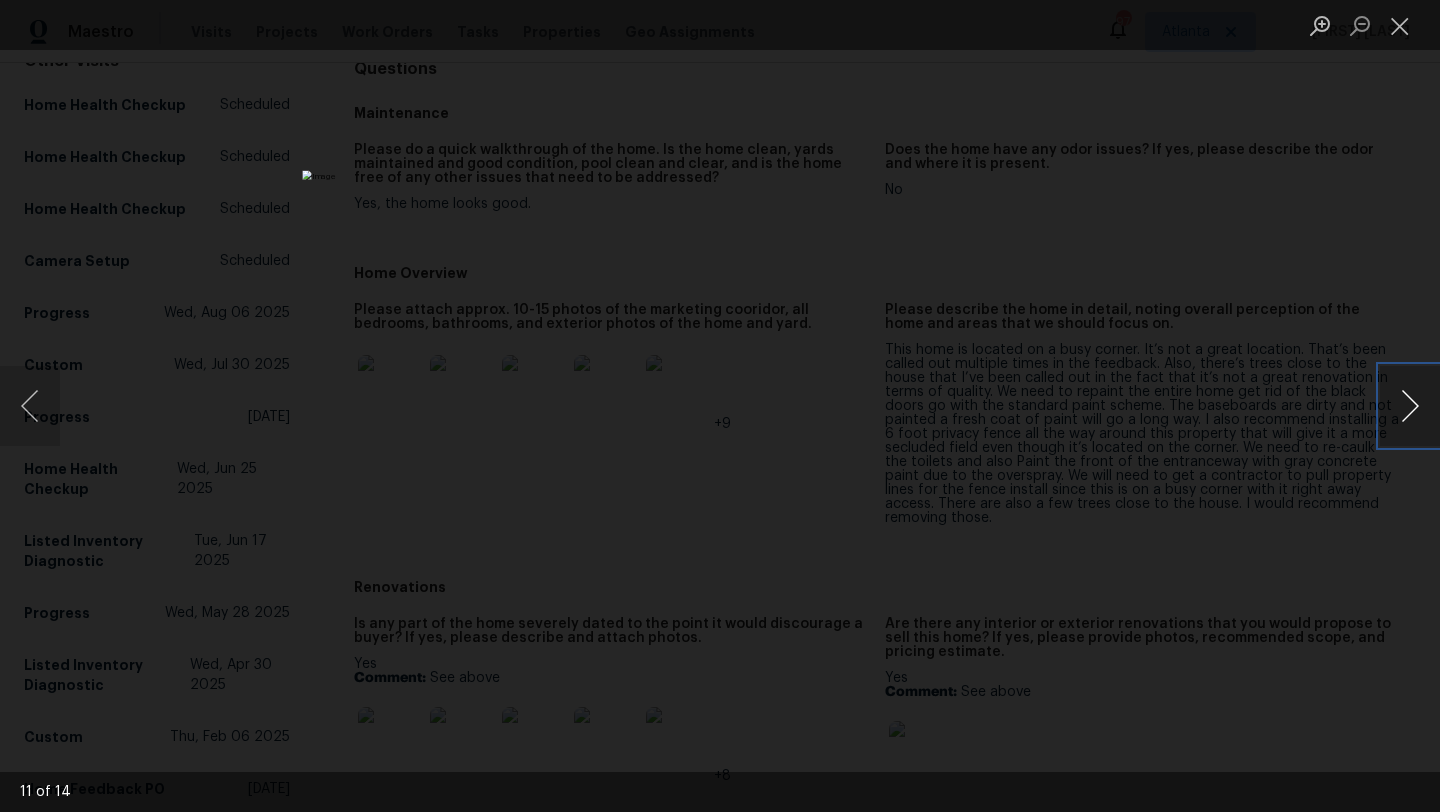 click at bounding box center (1410, 406) 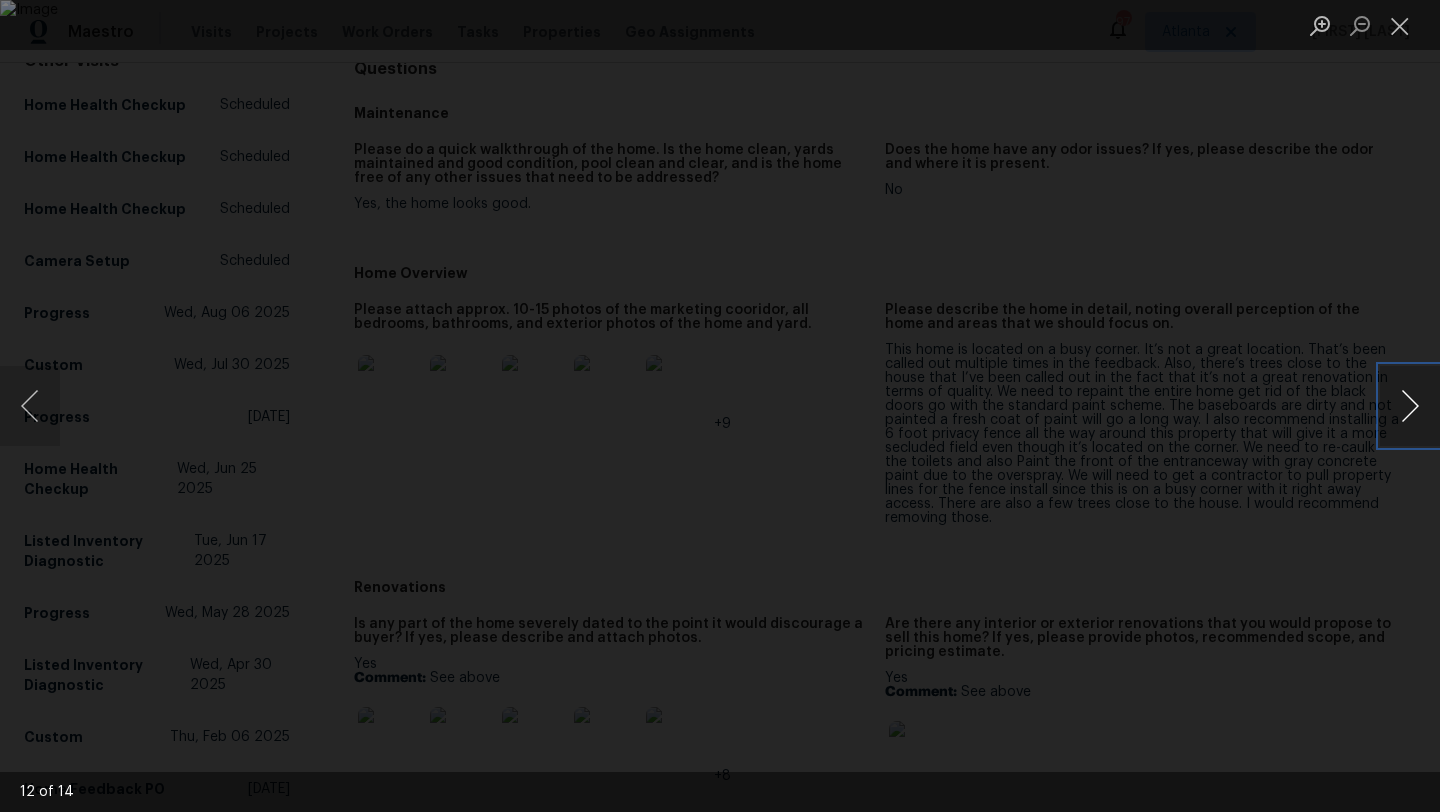 click at bounding box center [1410, 406] 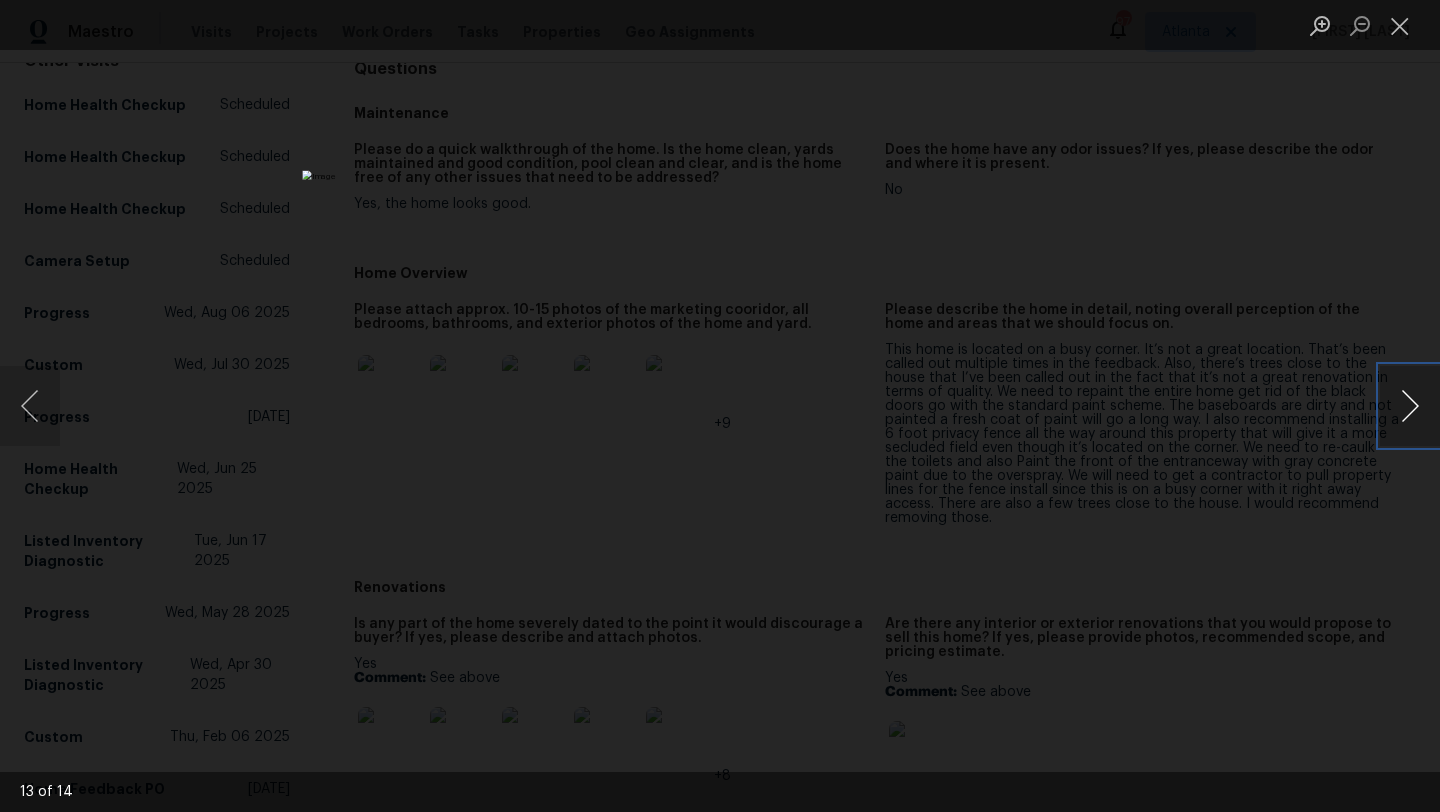 click at bounding box center [1410, 406] 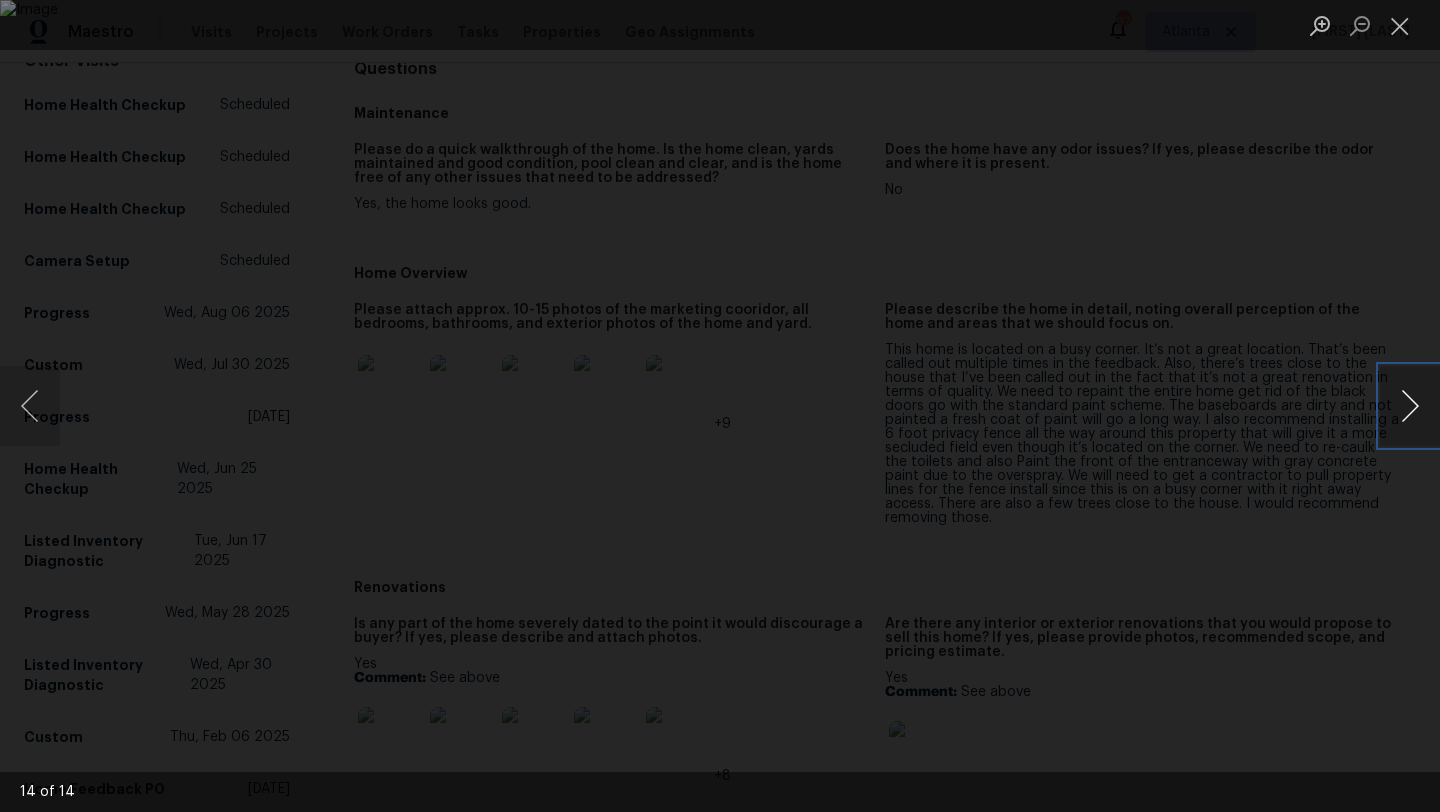 click at bounding box center [1410, 406] 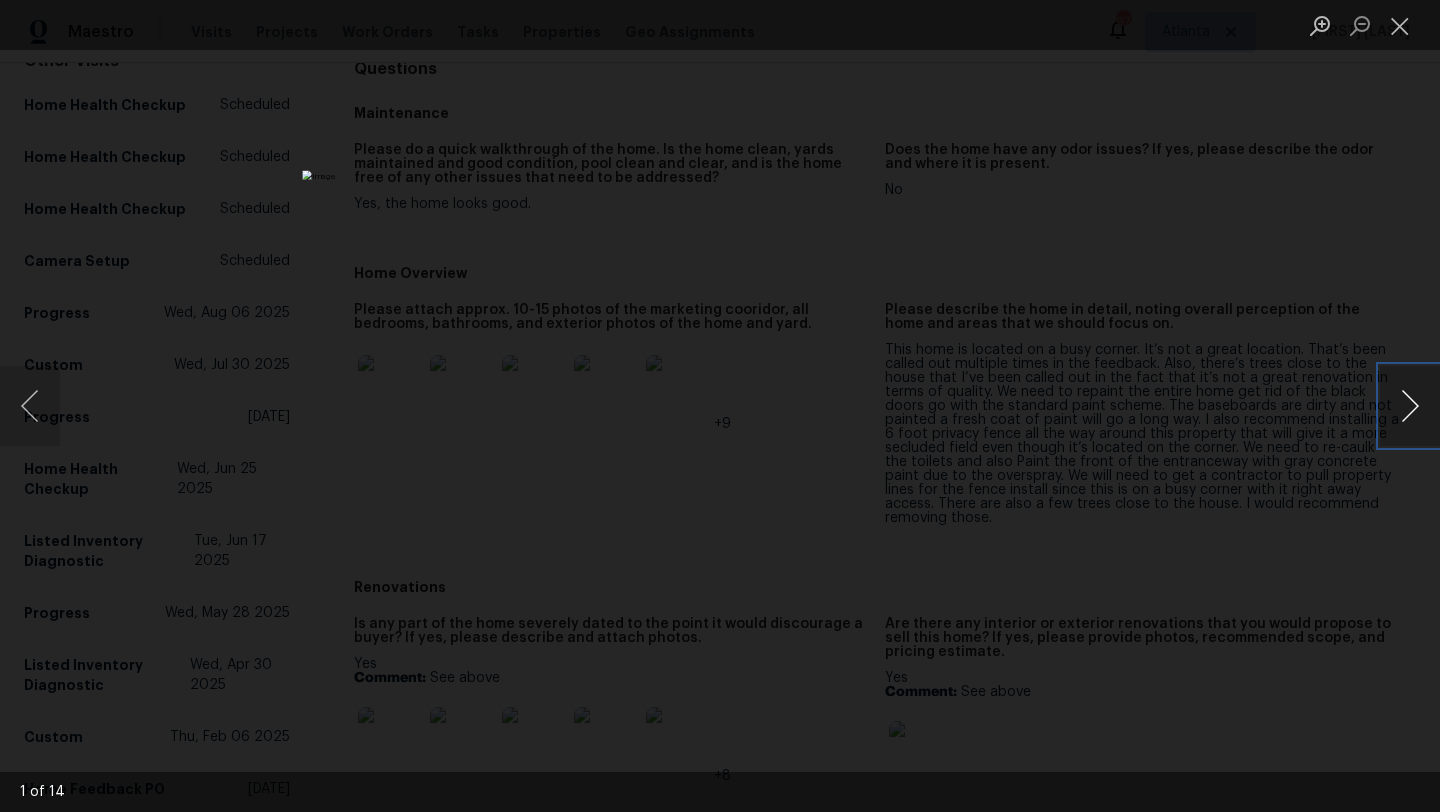 click at bounding box center [1410, 406] 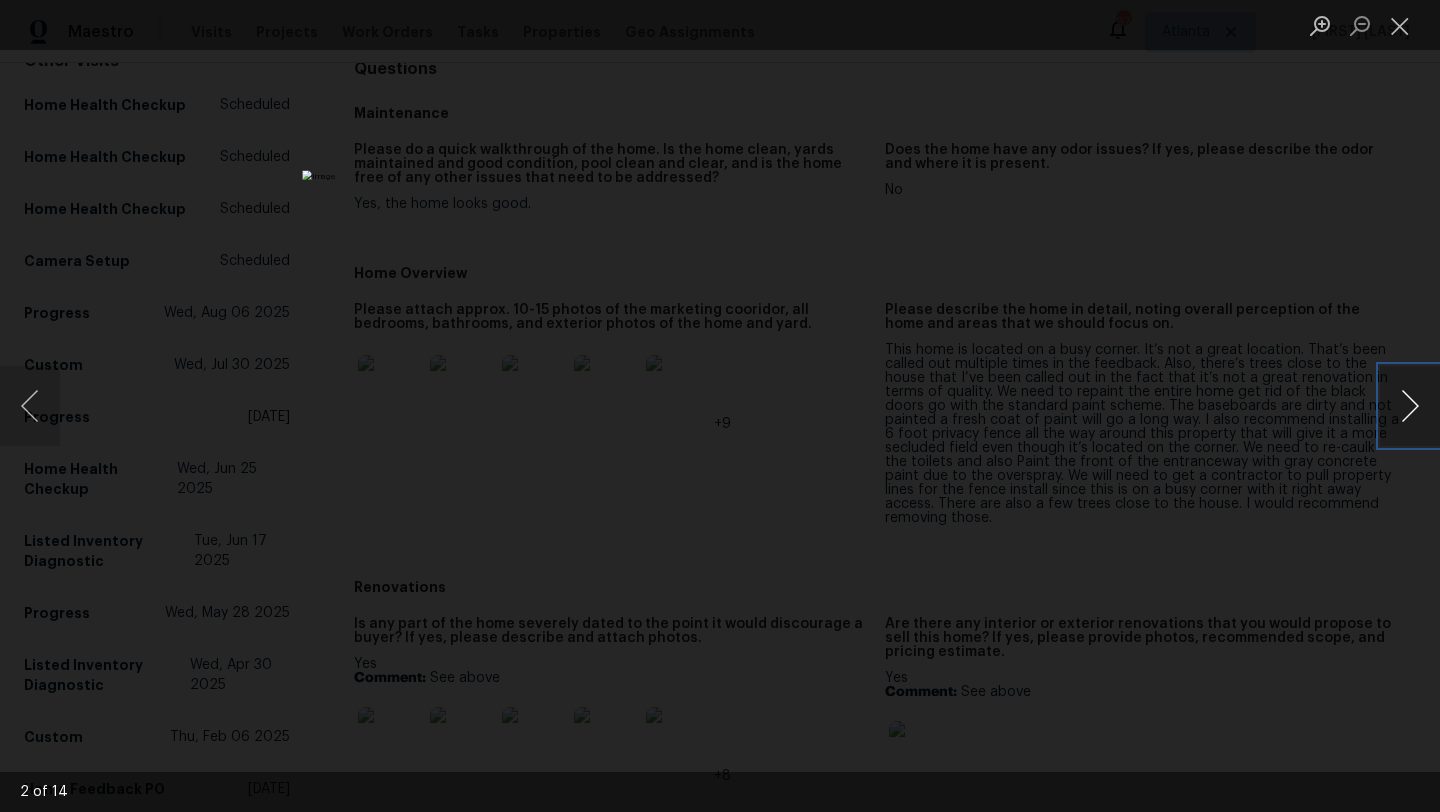click at bounding box center (1410, 406) 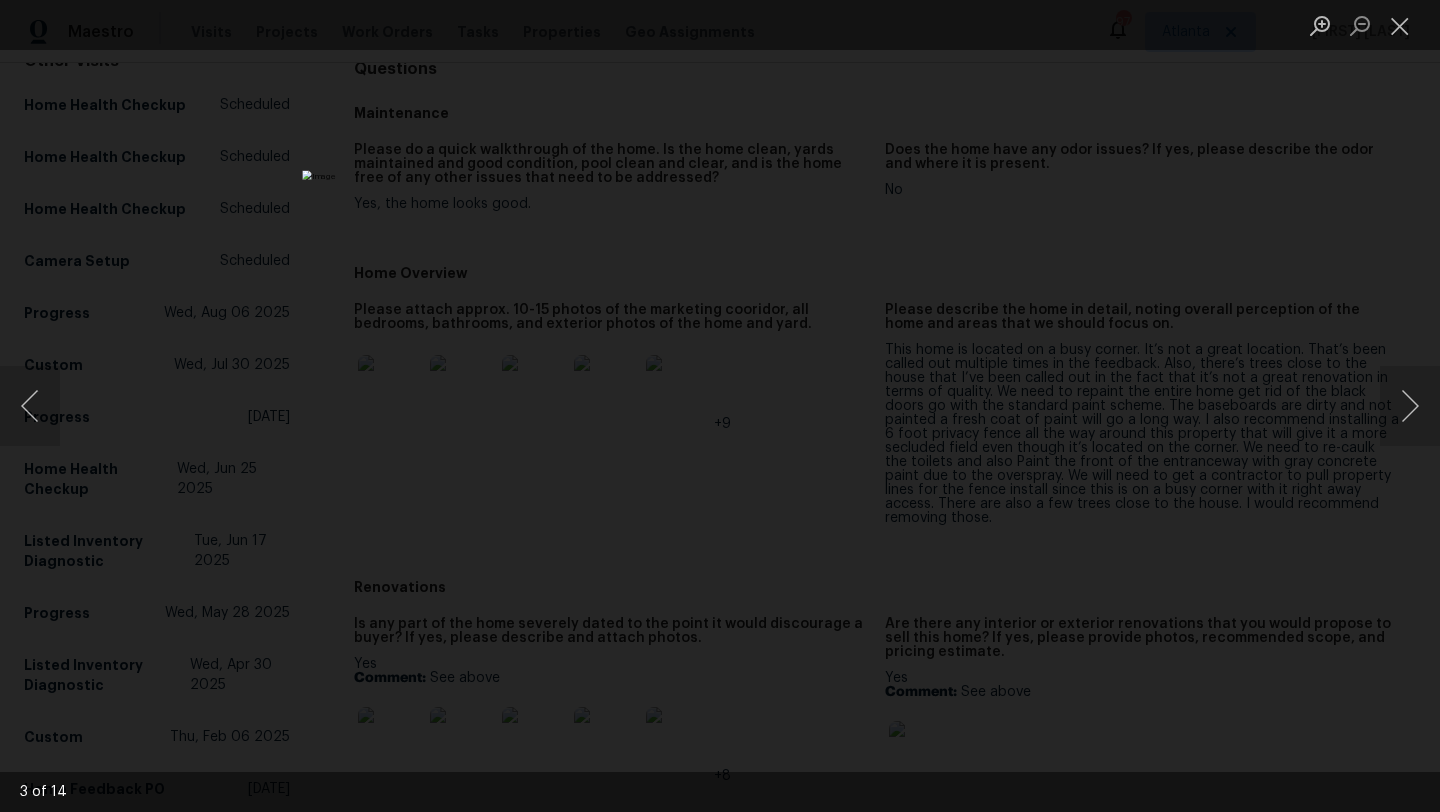 click at bounding box center [720, 406] 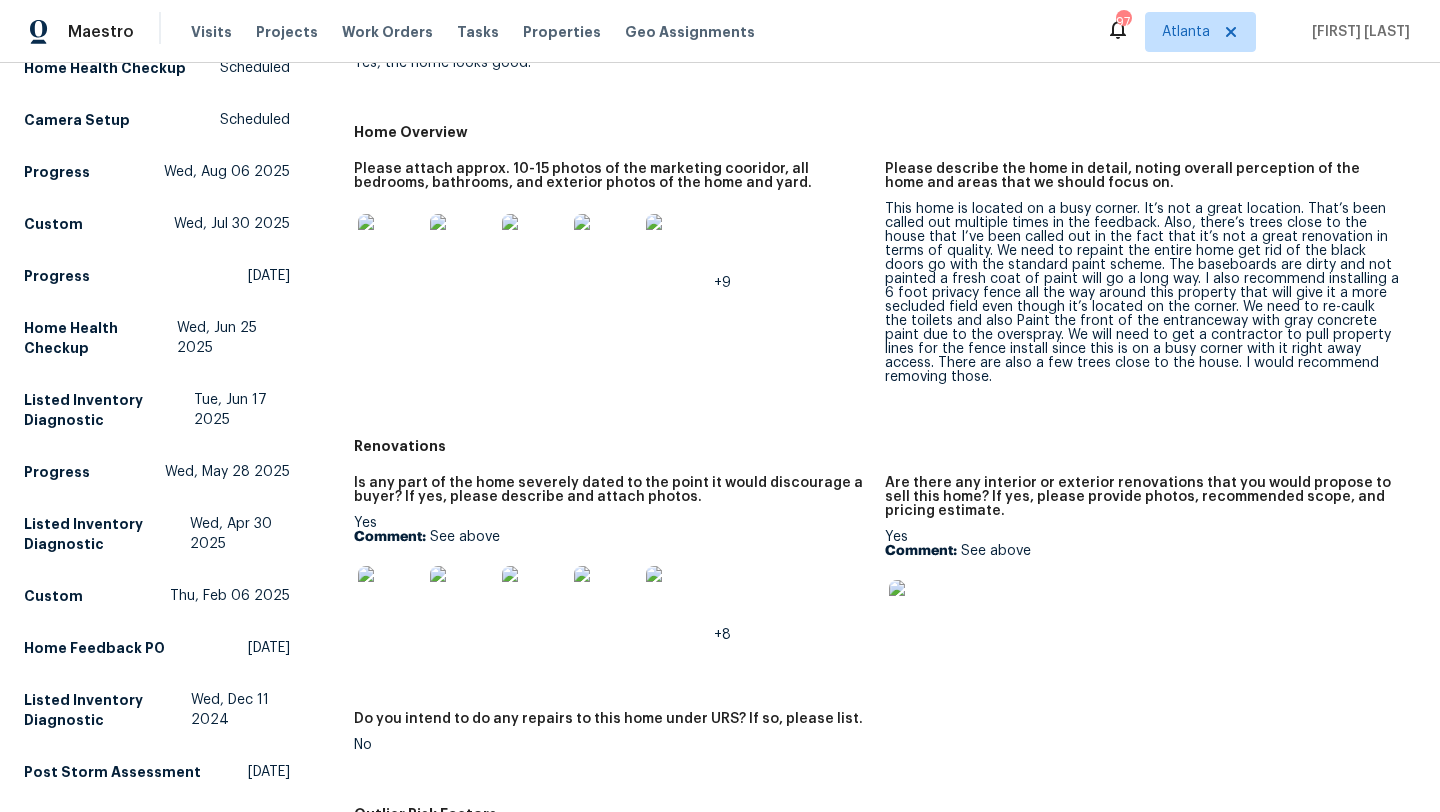 scroll, scrollTop: 329, scrollLeft: 0, axis: vertical 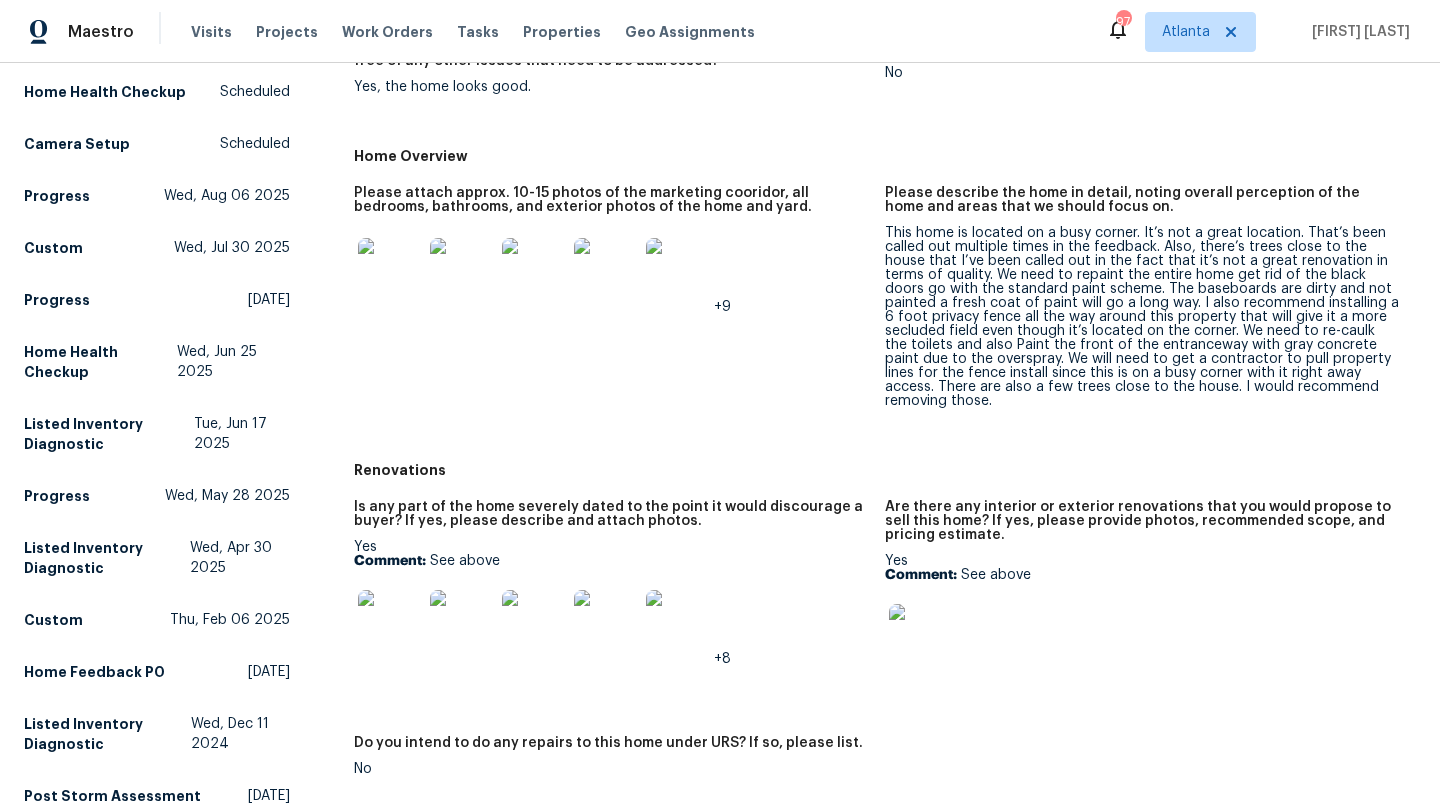 click at bounding box center [390, 270] 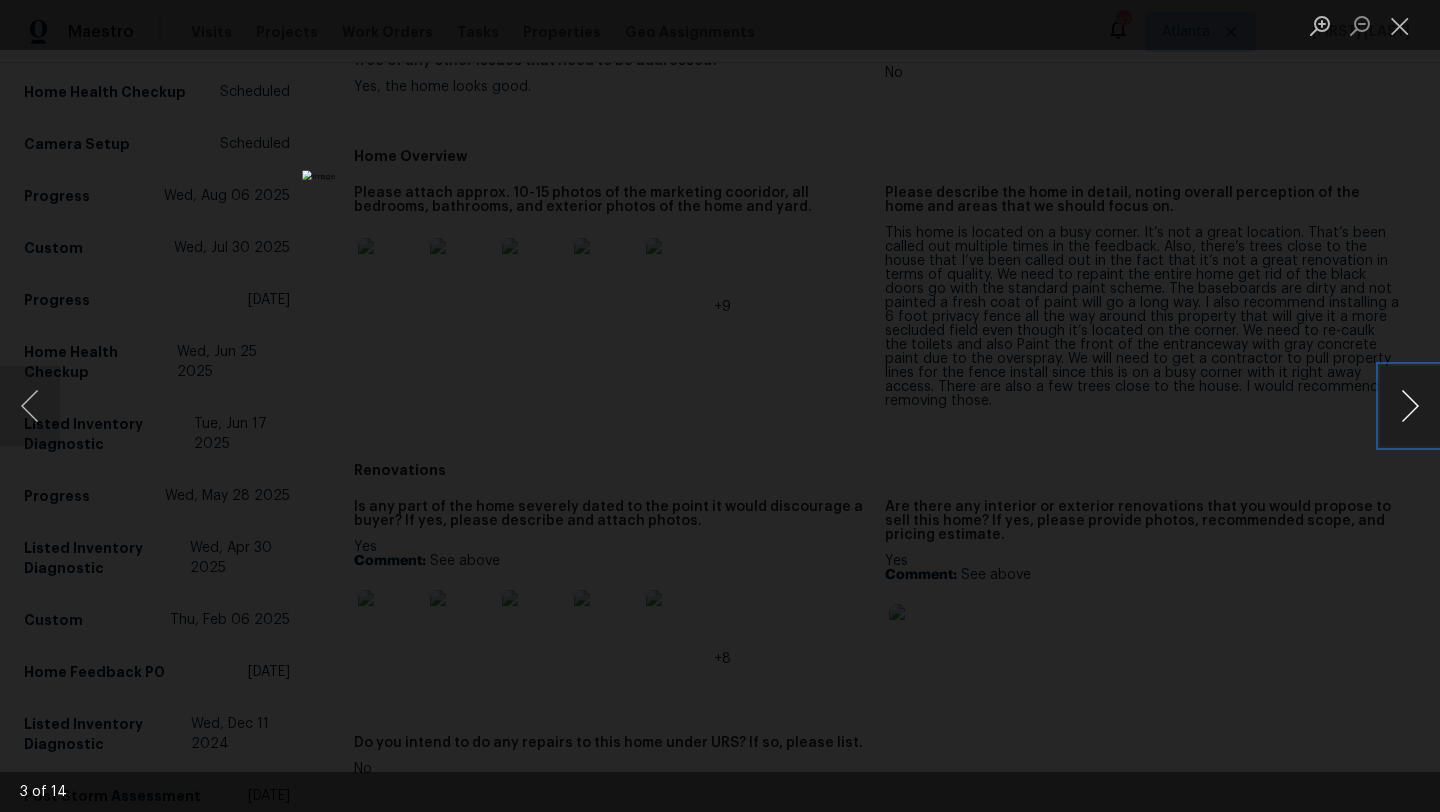 click at bounding box center (1410, 406) 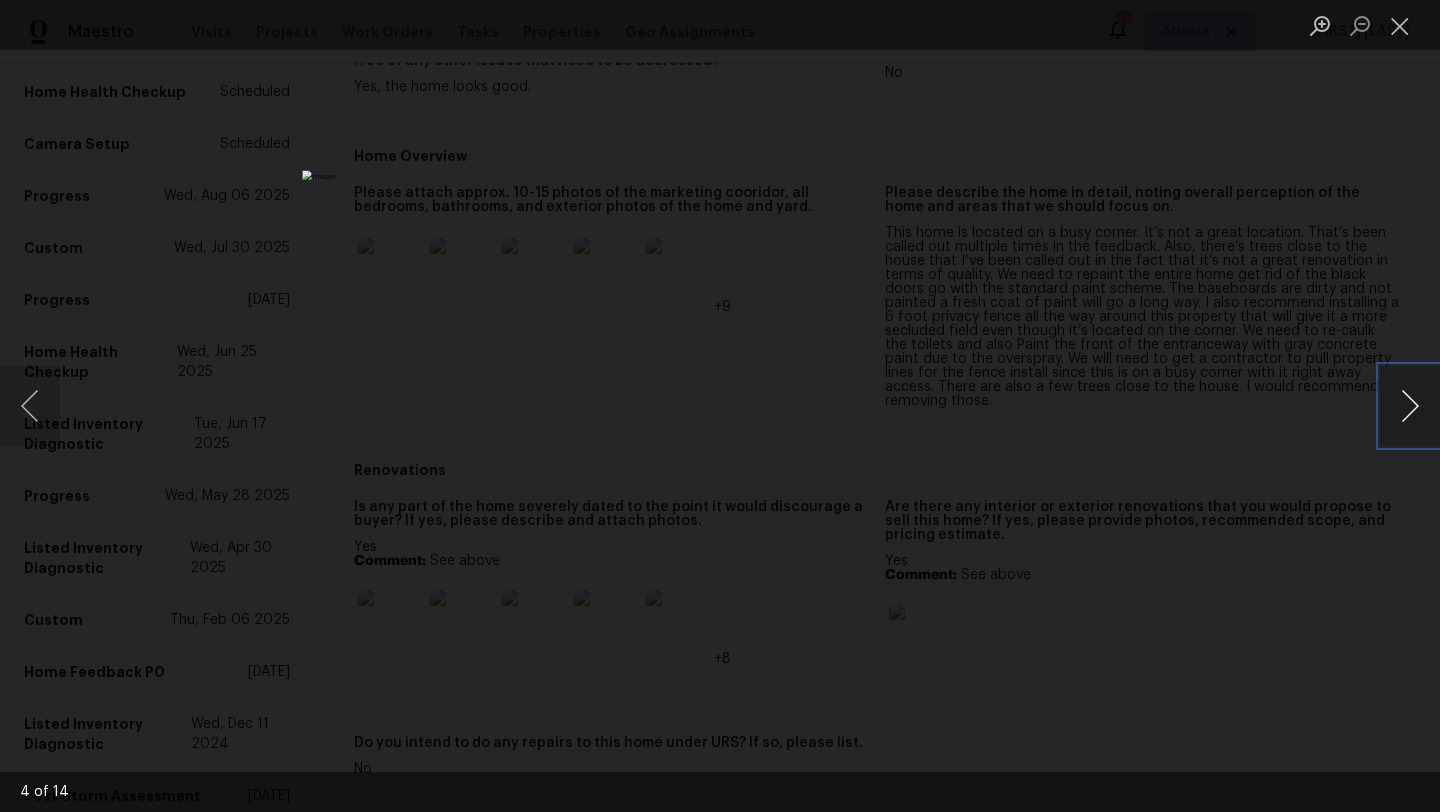 click at bounding box center [1410, 406] 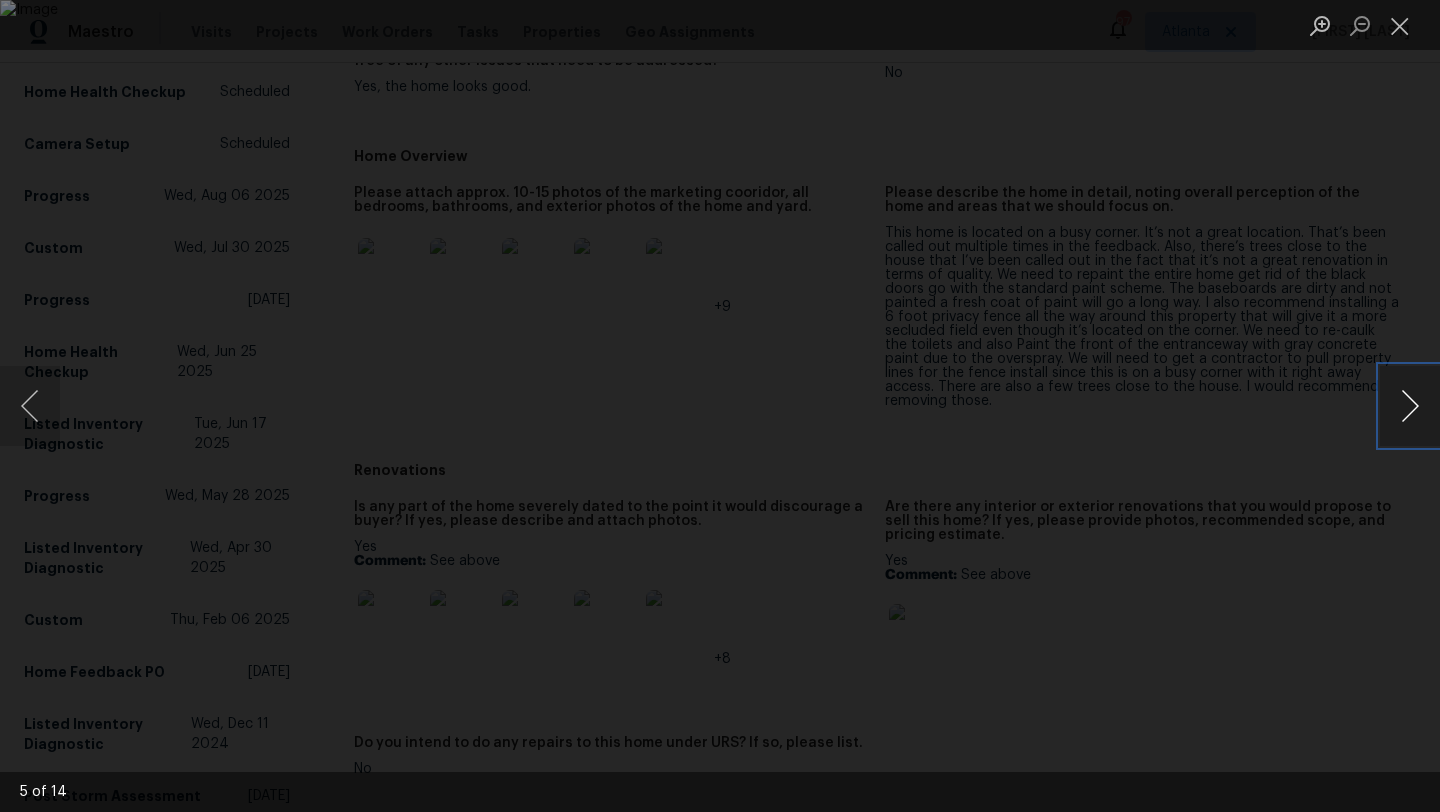 click at bounding box center [1410, 406] 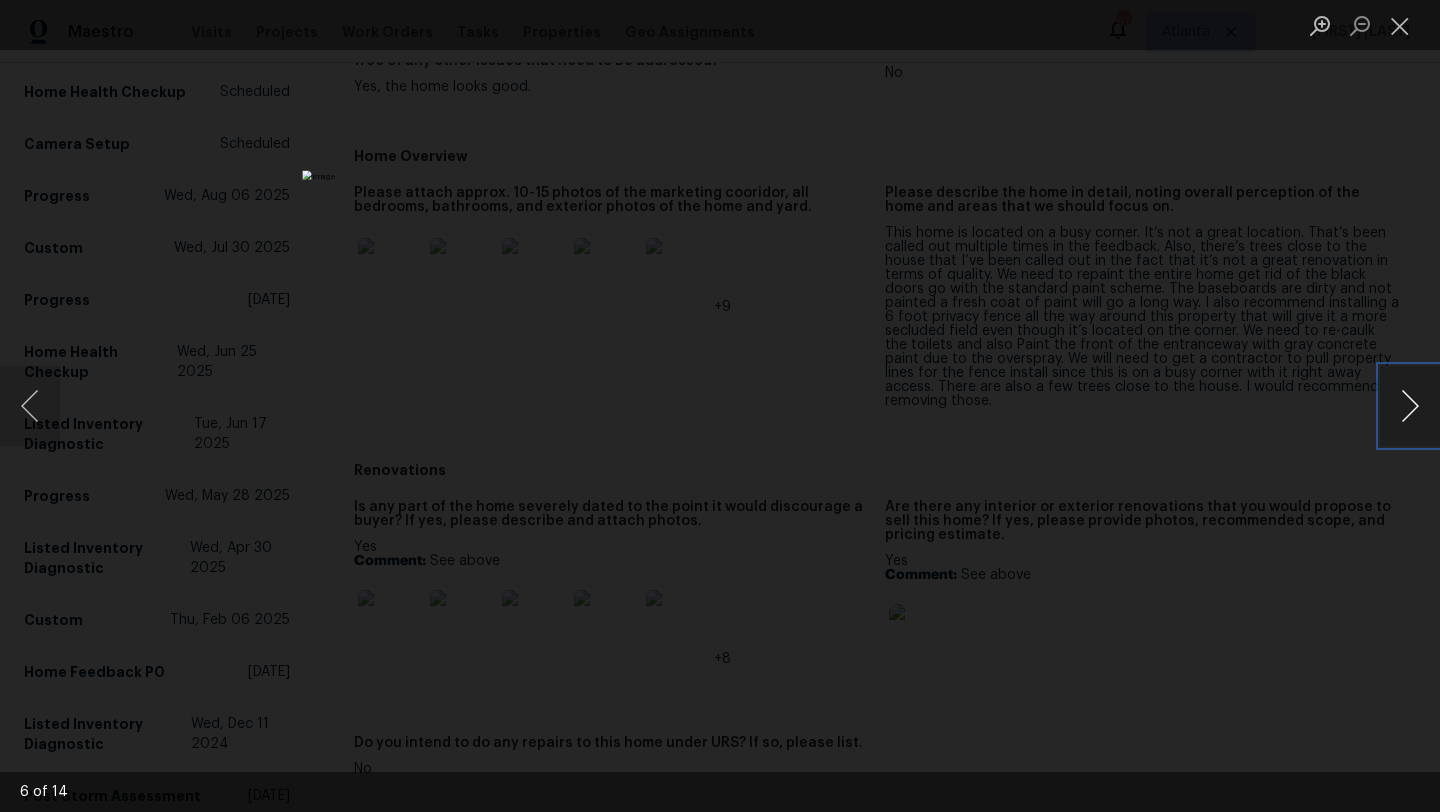 click at bounding box center [1410, 406] 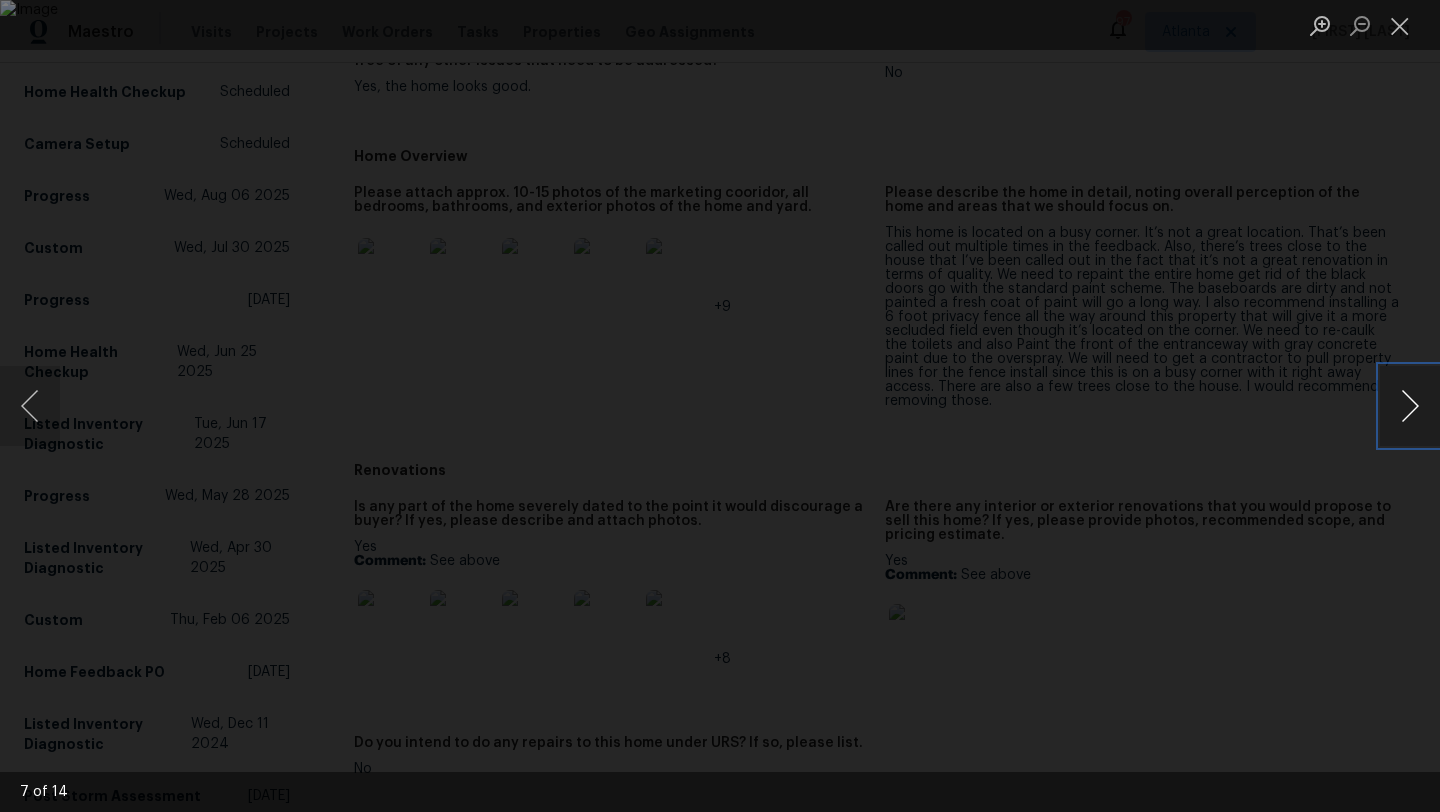 click at bounding box center (1410, 406) 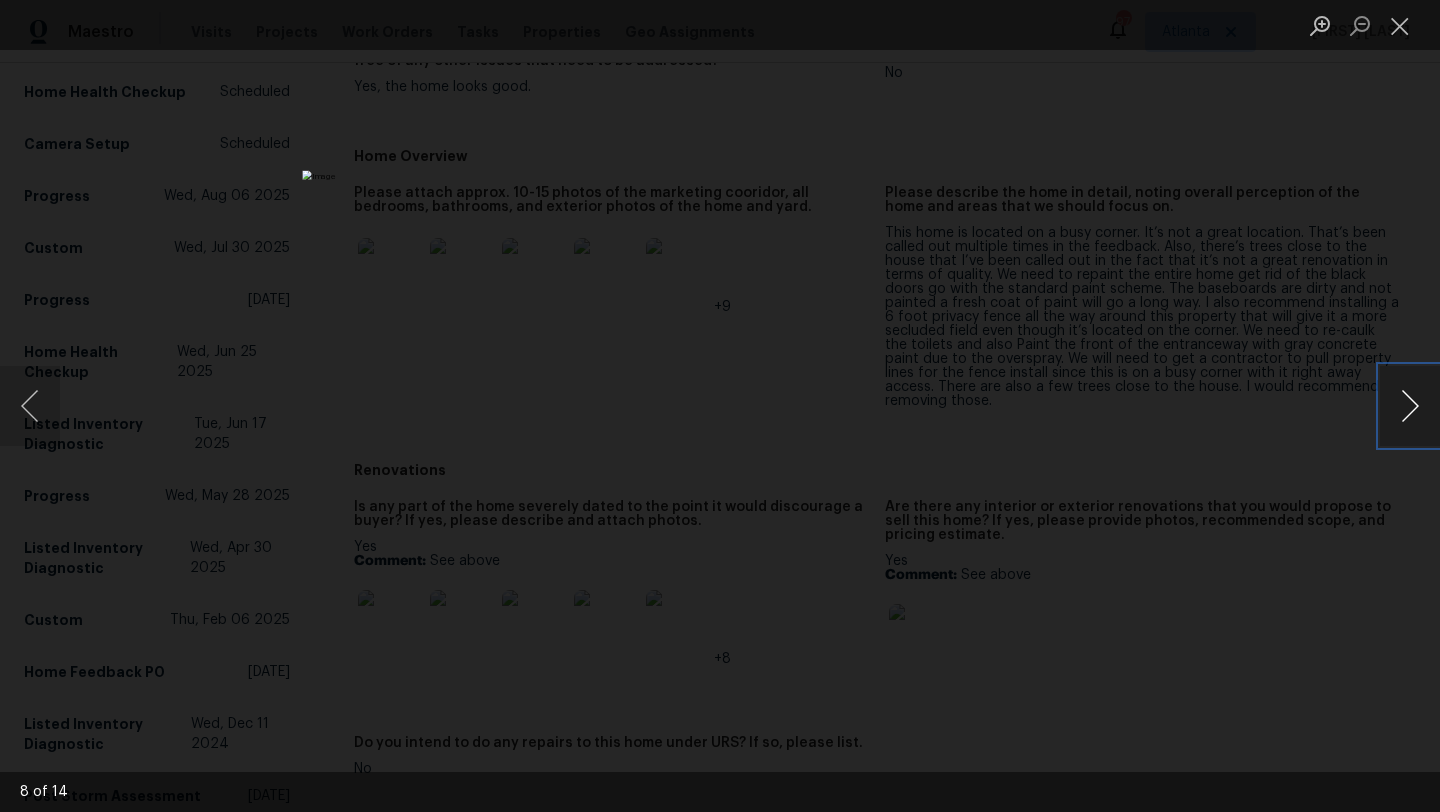 click at bounding box center (1410, 406) 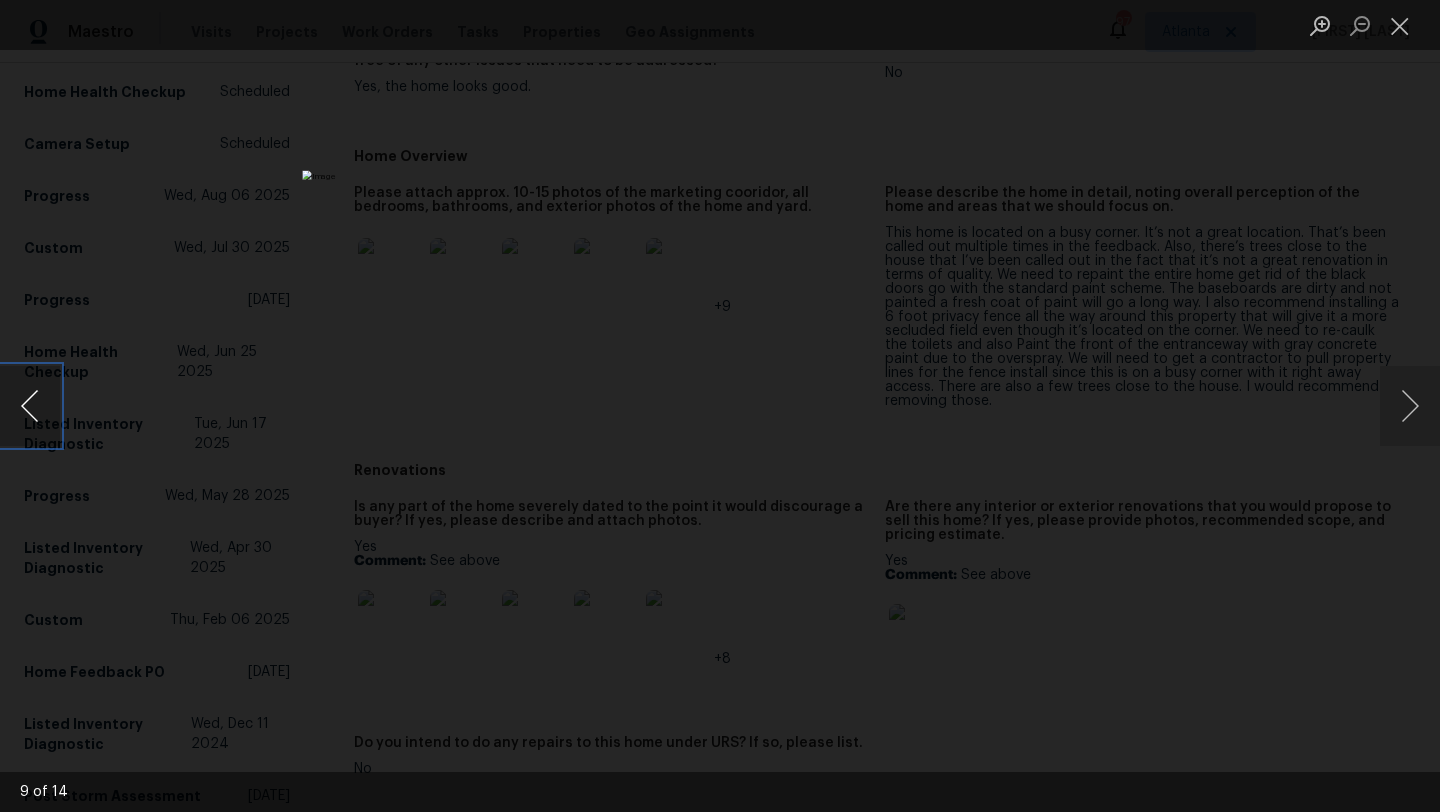 click at bounding box center [30, 406] 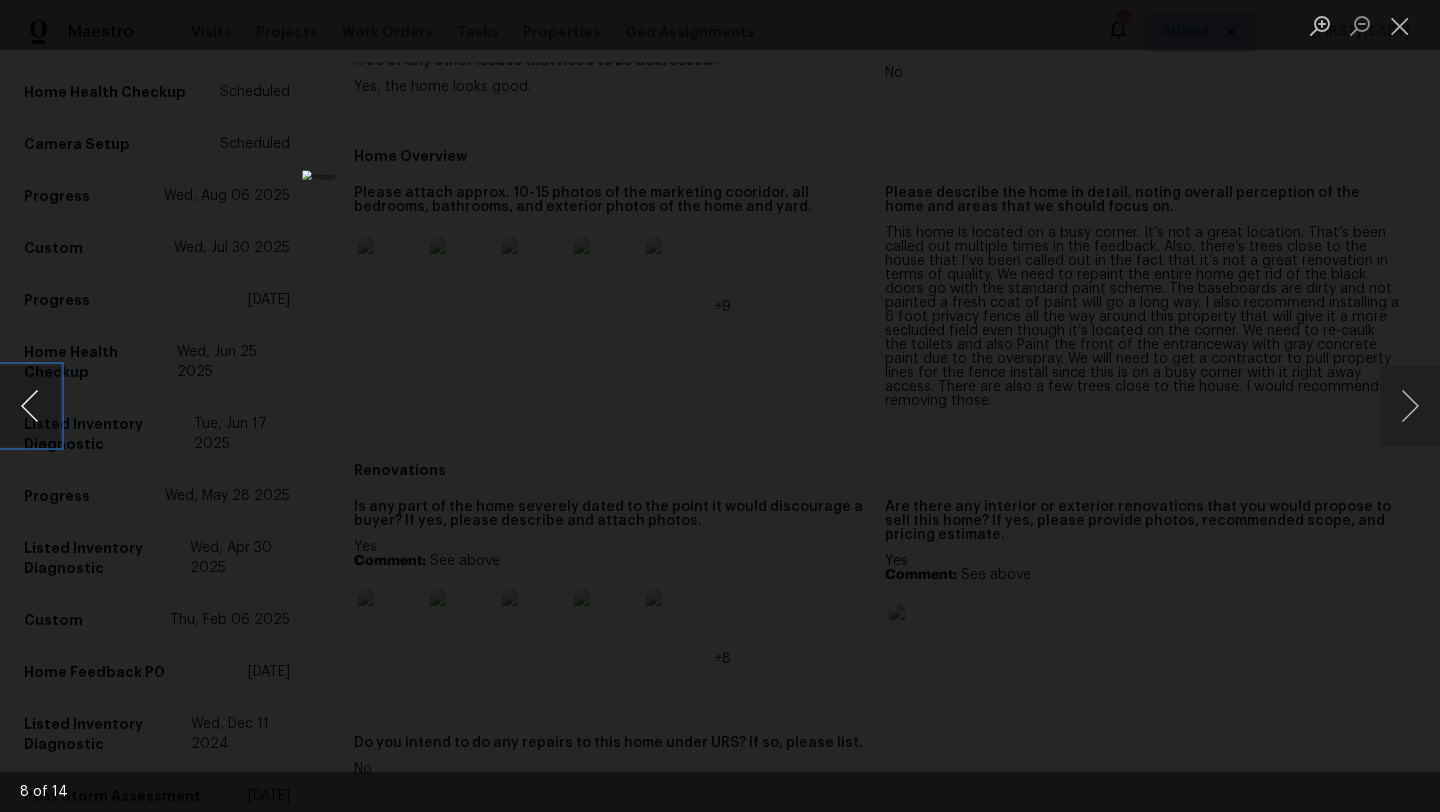 click at bounding box center [30, 406] 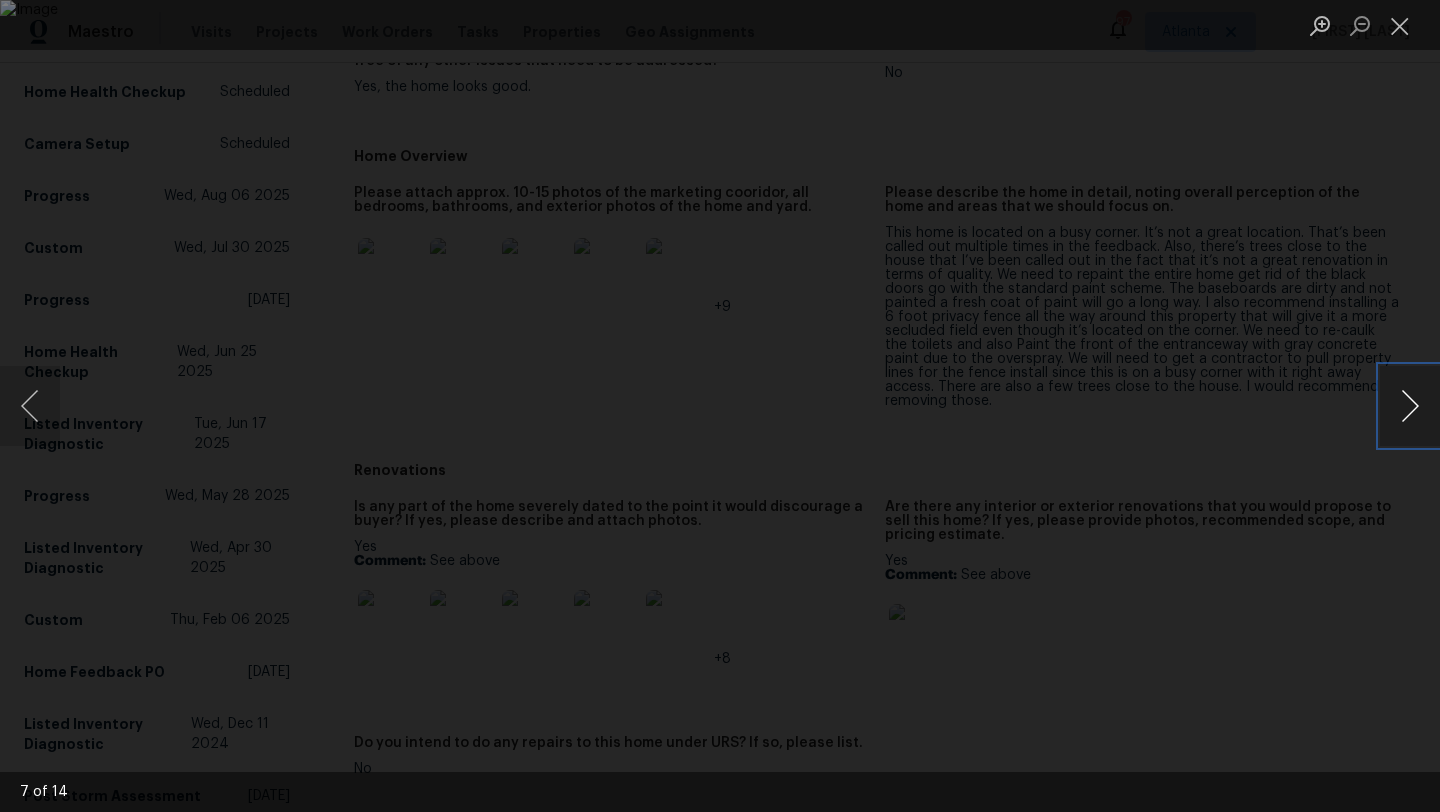 click at bounding box center (1410, 406) 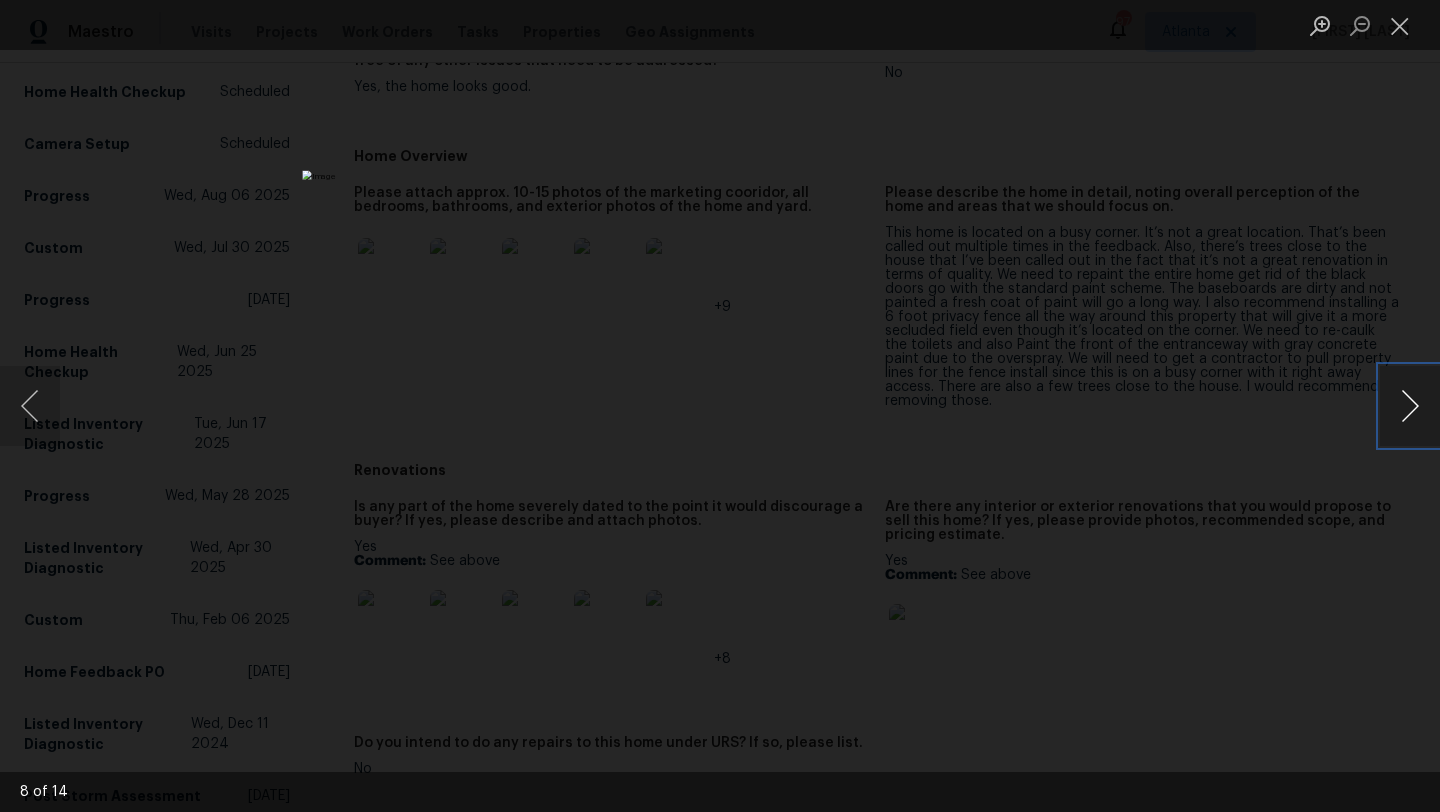 click at bounding box center (1410, 406) 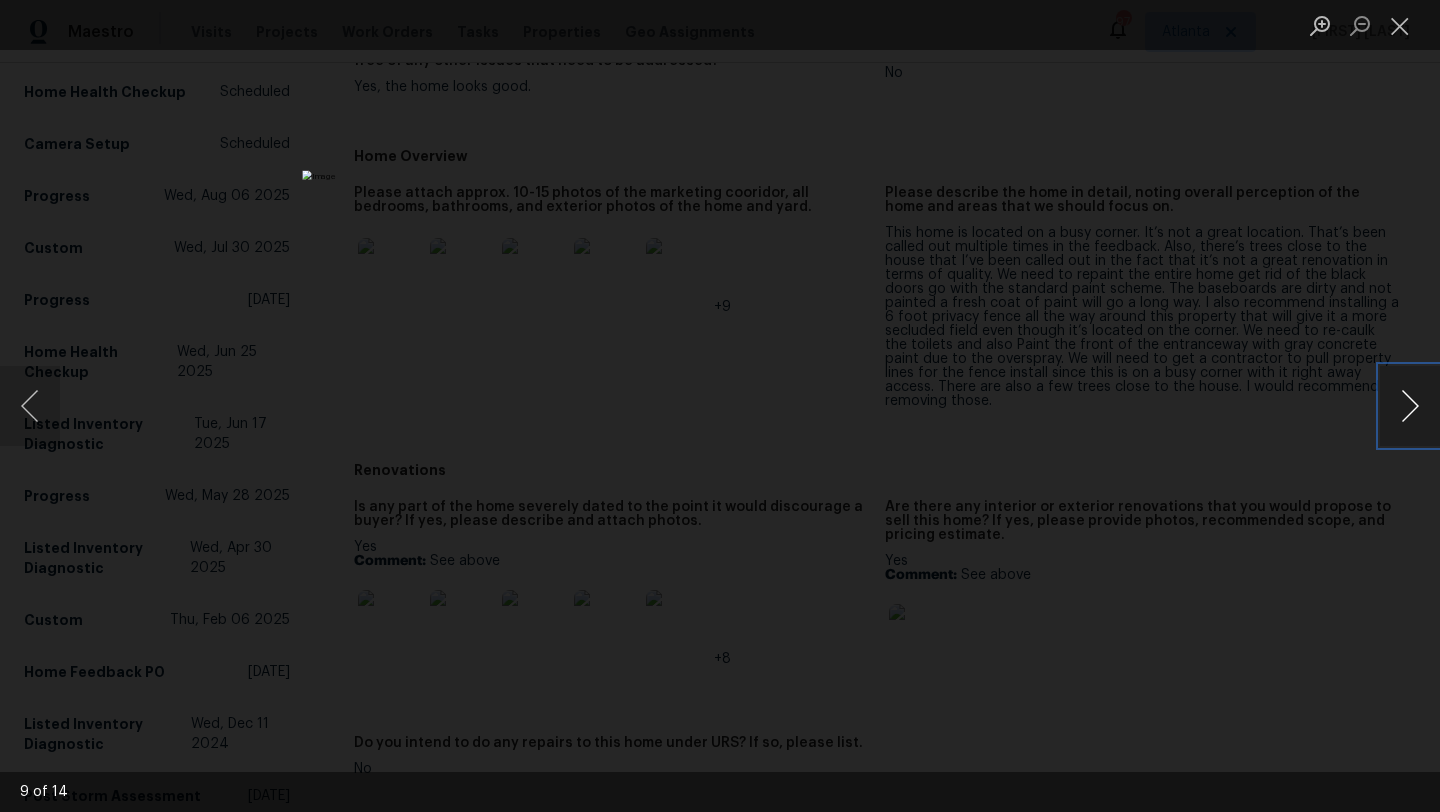 click at bounding box center (1410, 406) 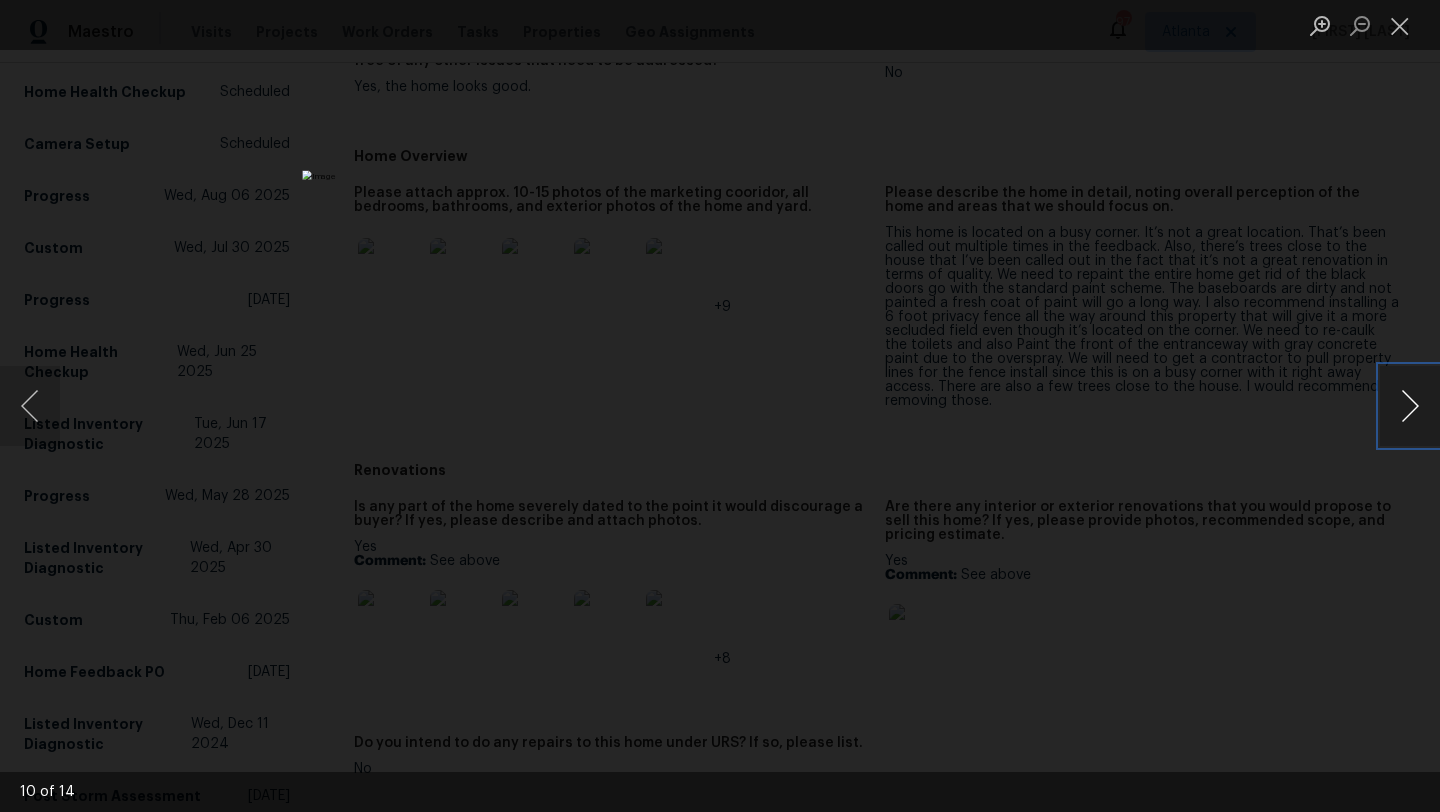 click at bounding box center [1410, 406] 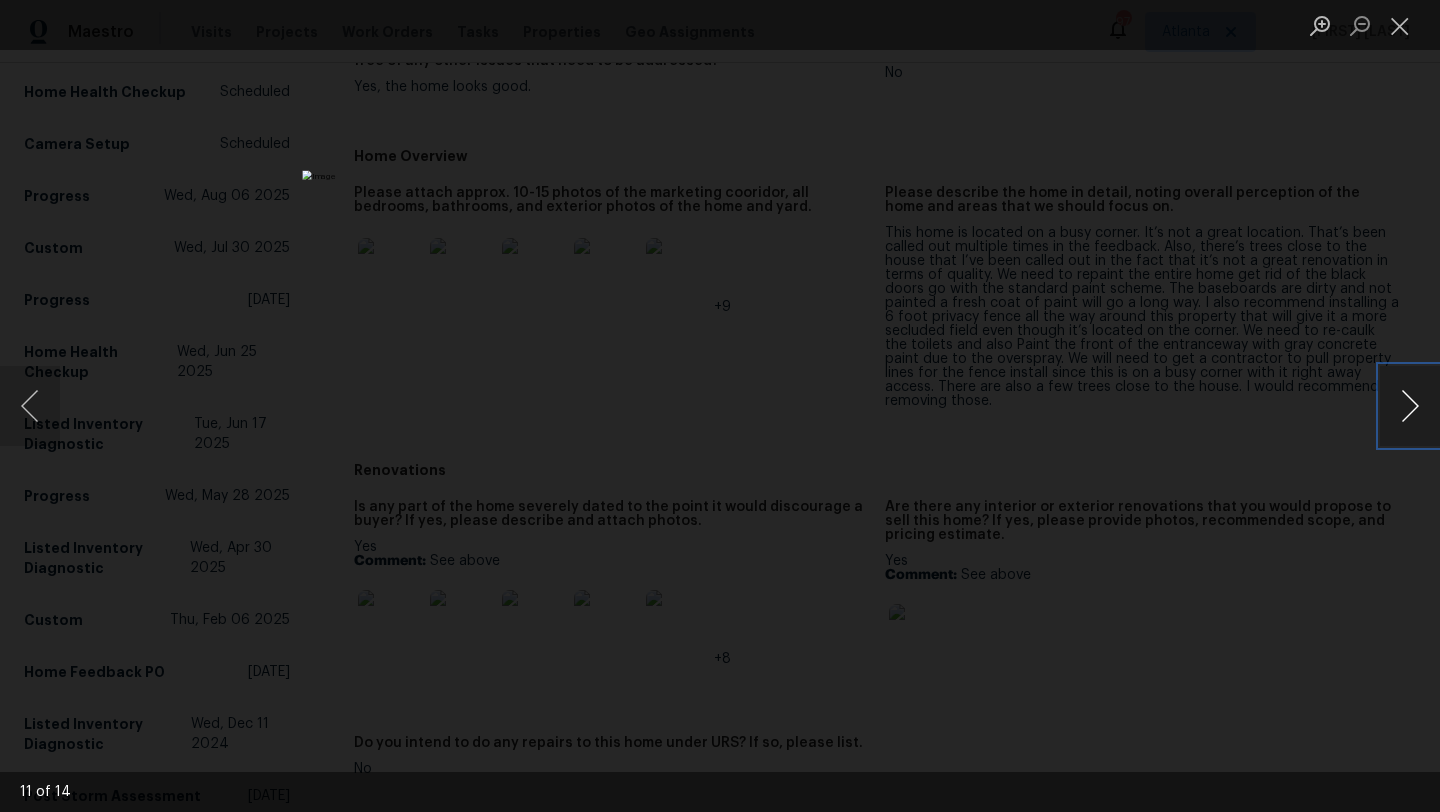 click at bounding box center [1410, 406] 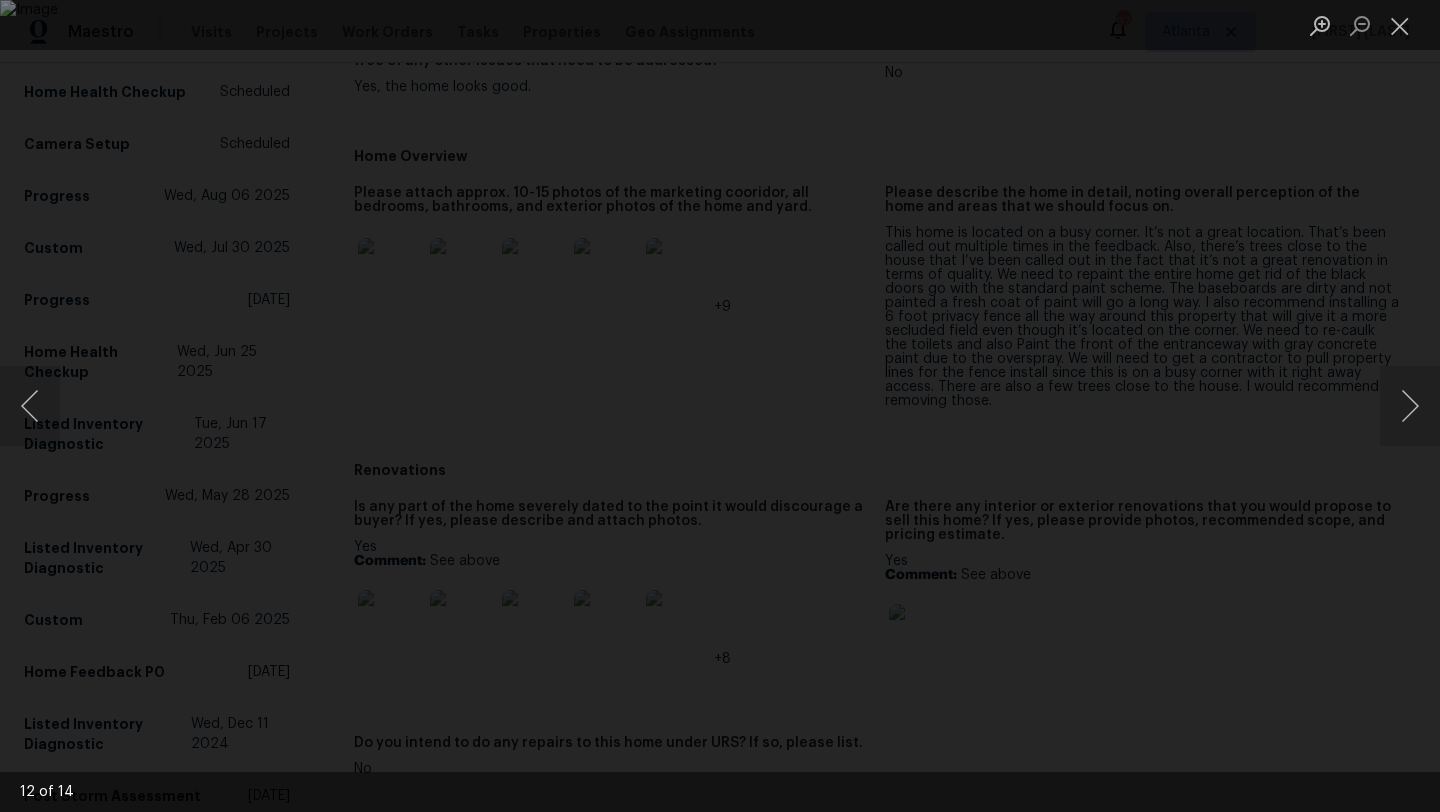click at bounding box center (720, 406) 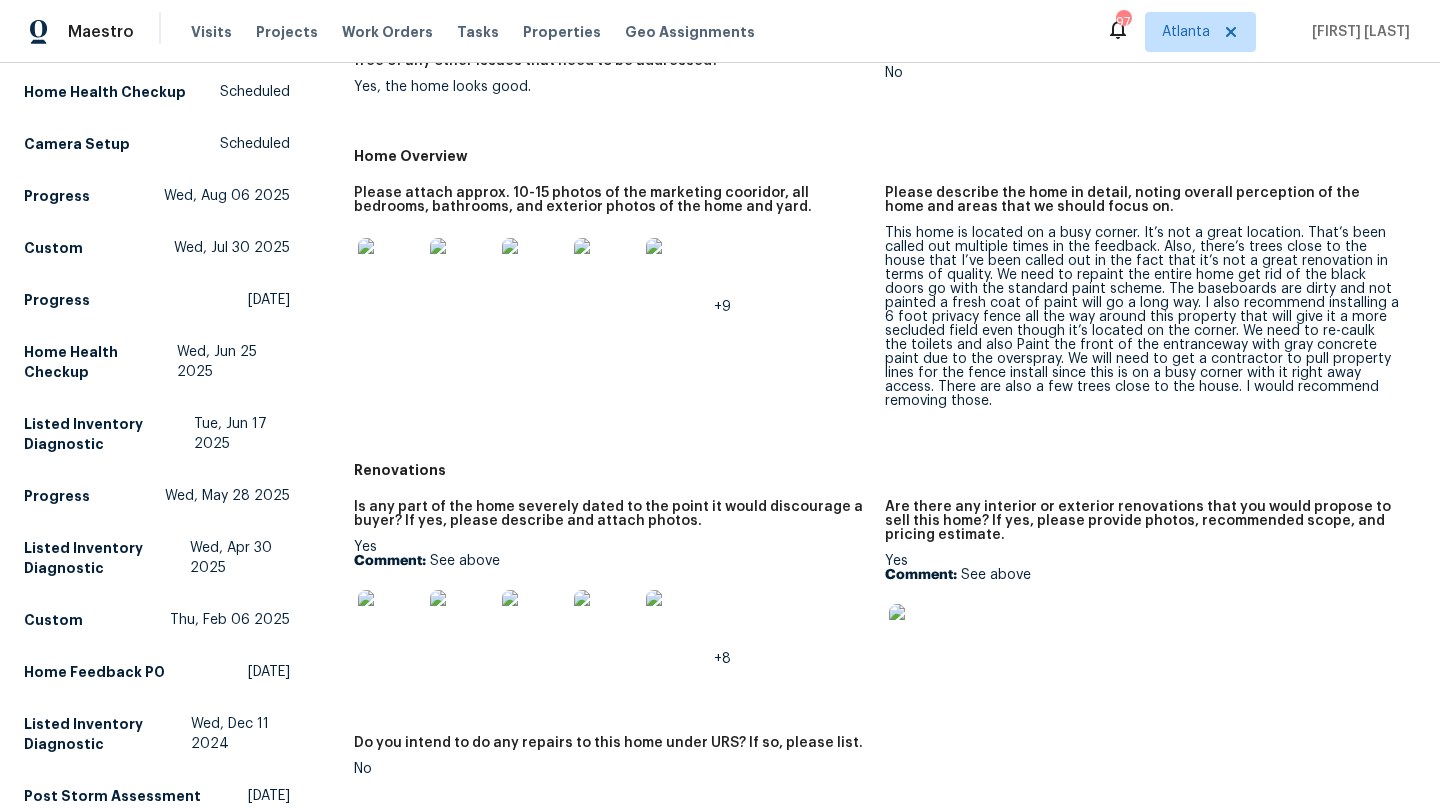 click at bounding box center [390, 622] 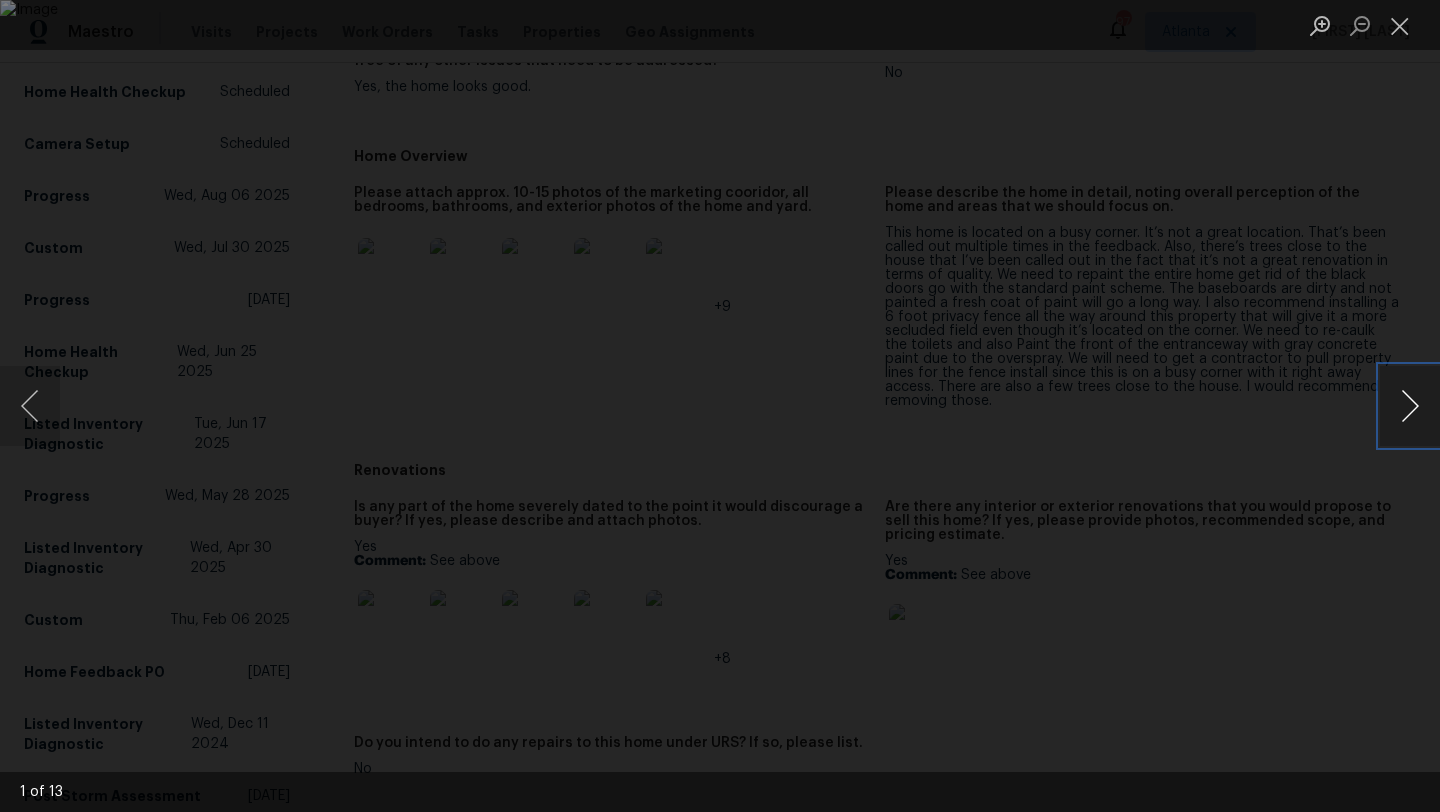 click at bounding box center (1410, 406) 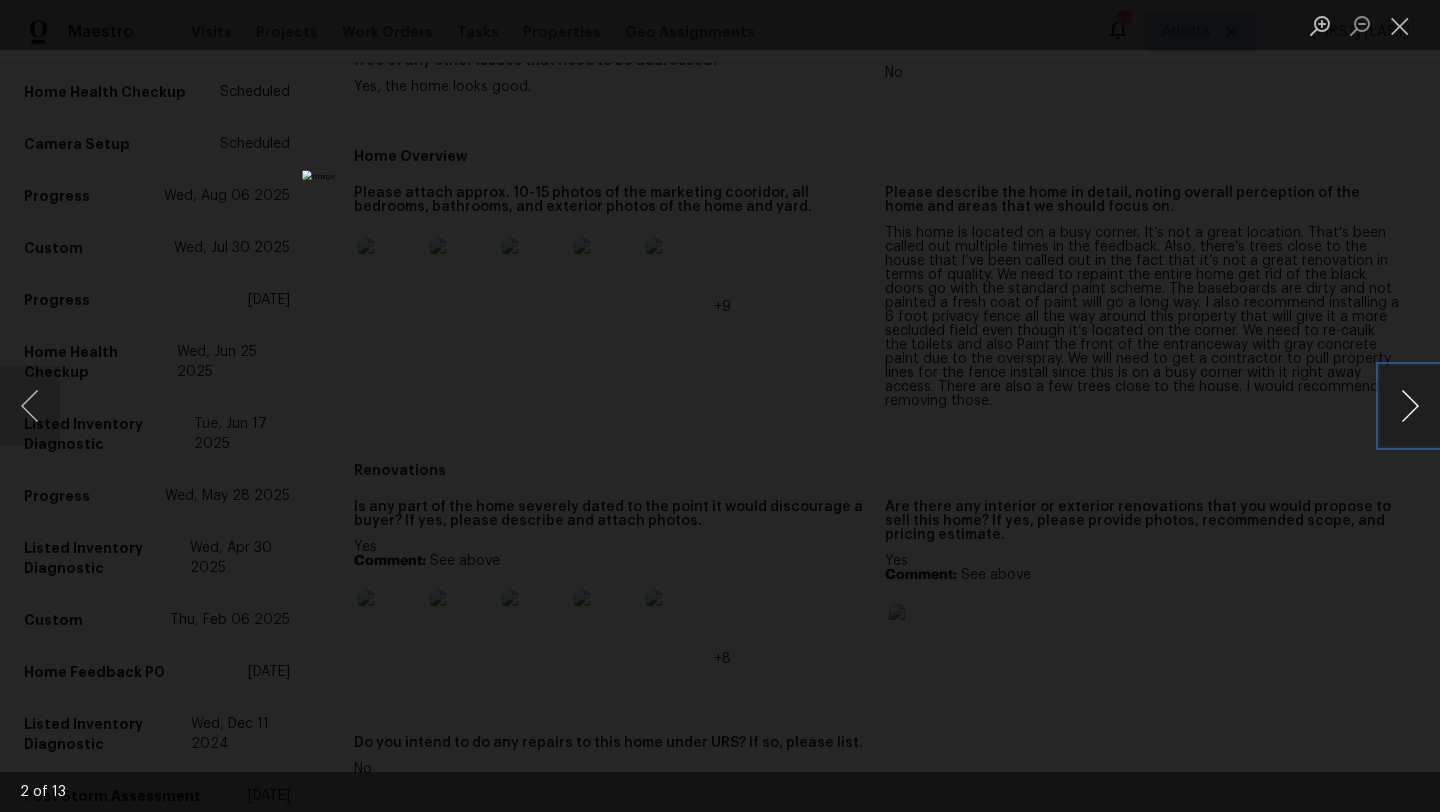 click at bounding box center [1410, 406] 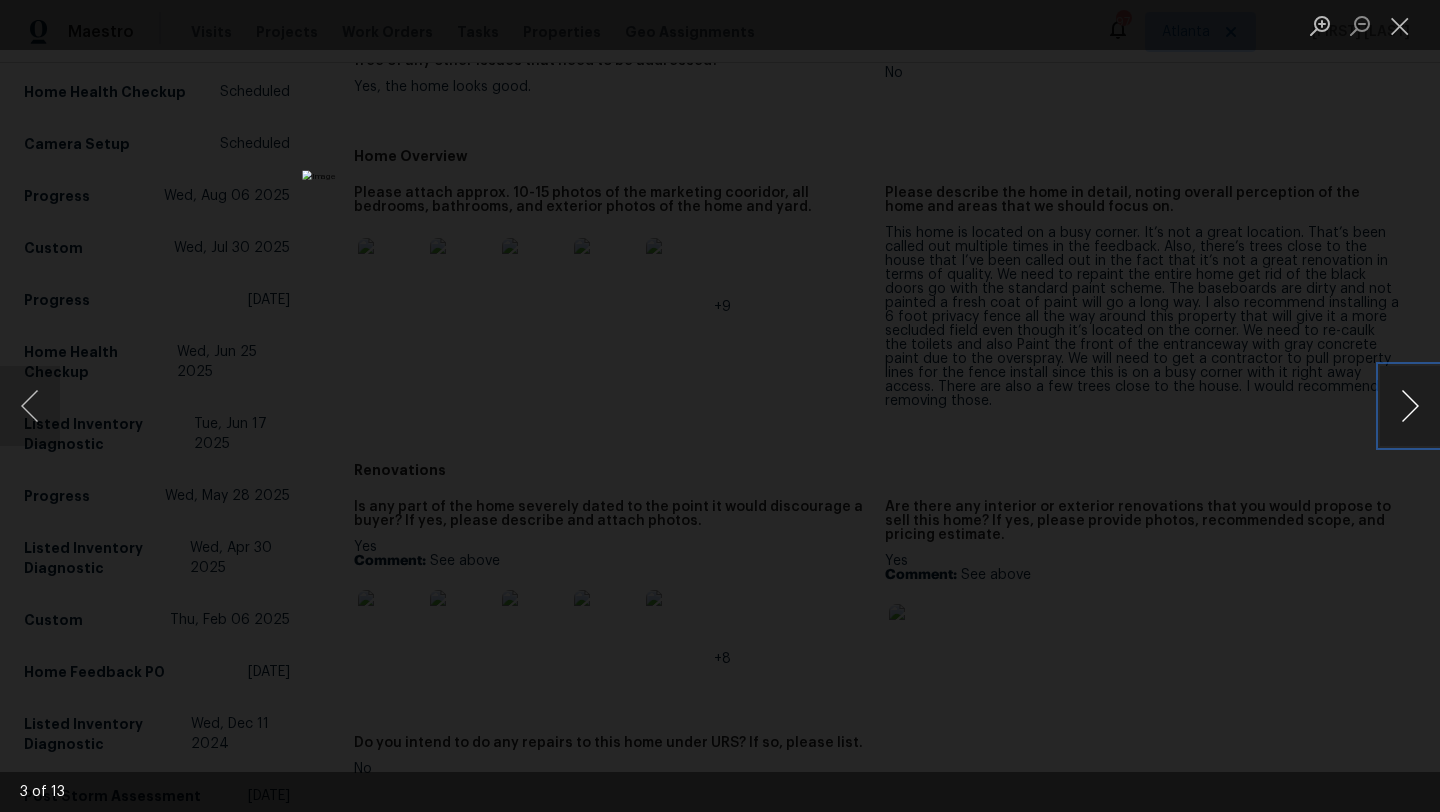 click at bounding box center (1410, 406) 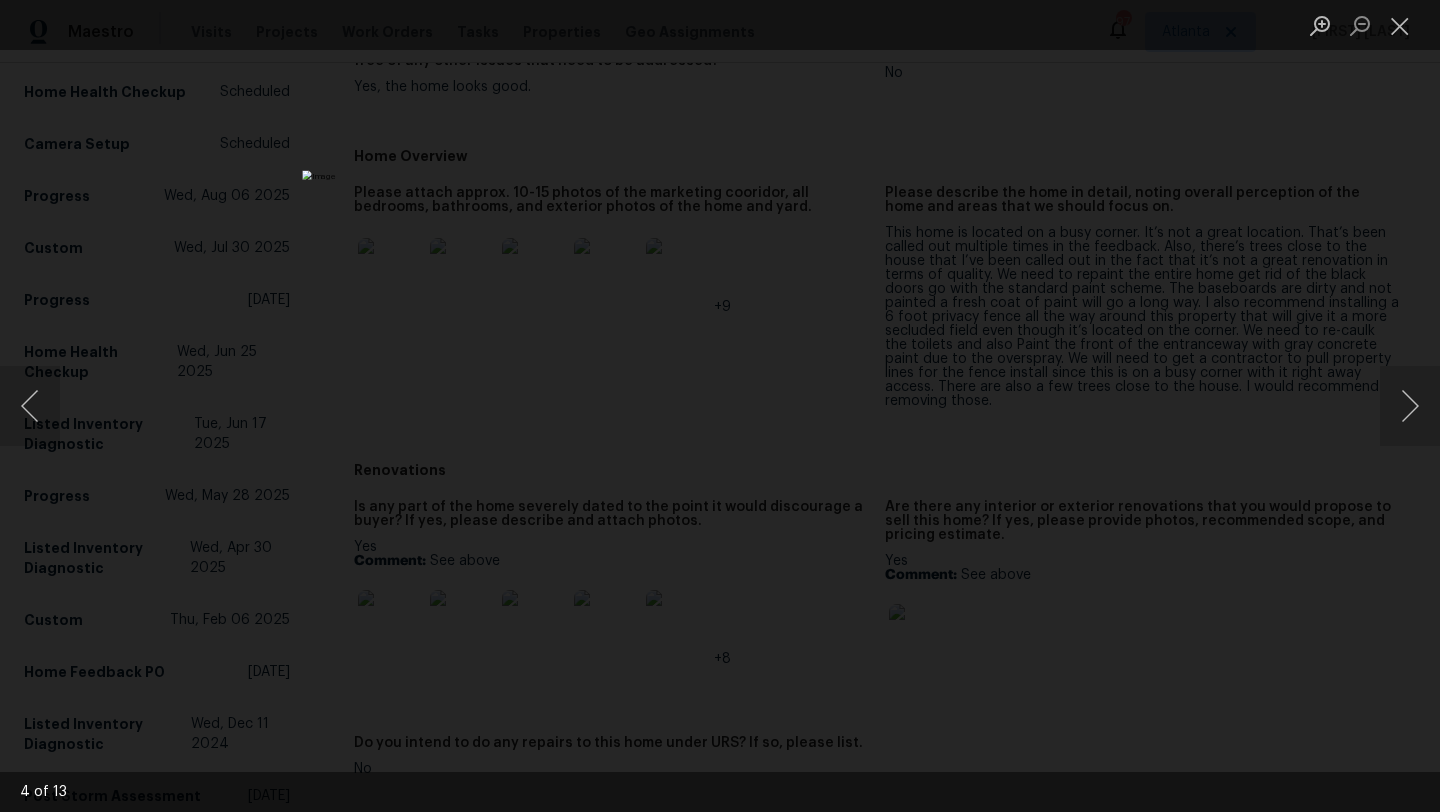 click at bounding box center [720, 406] 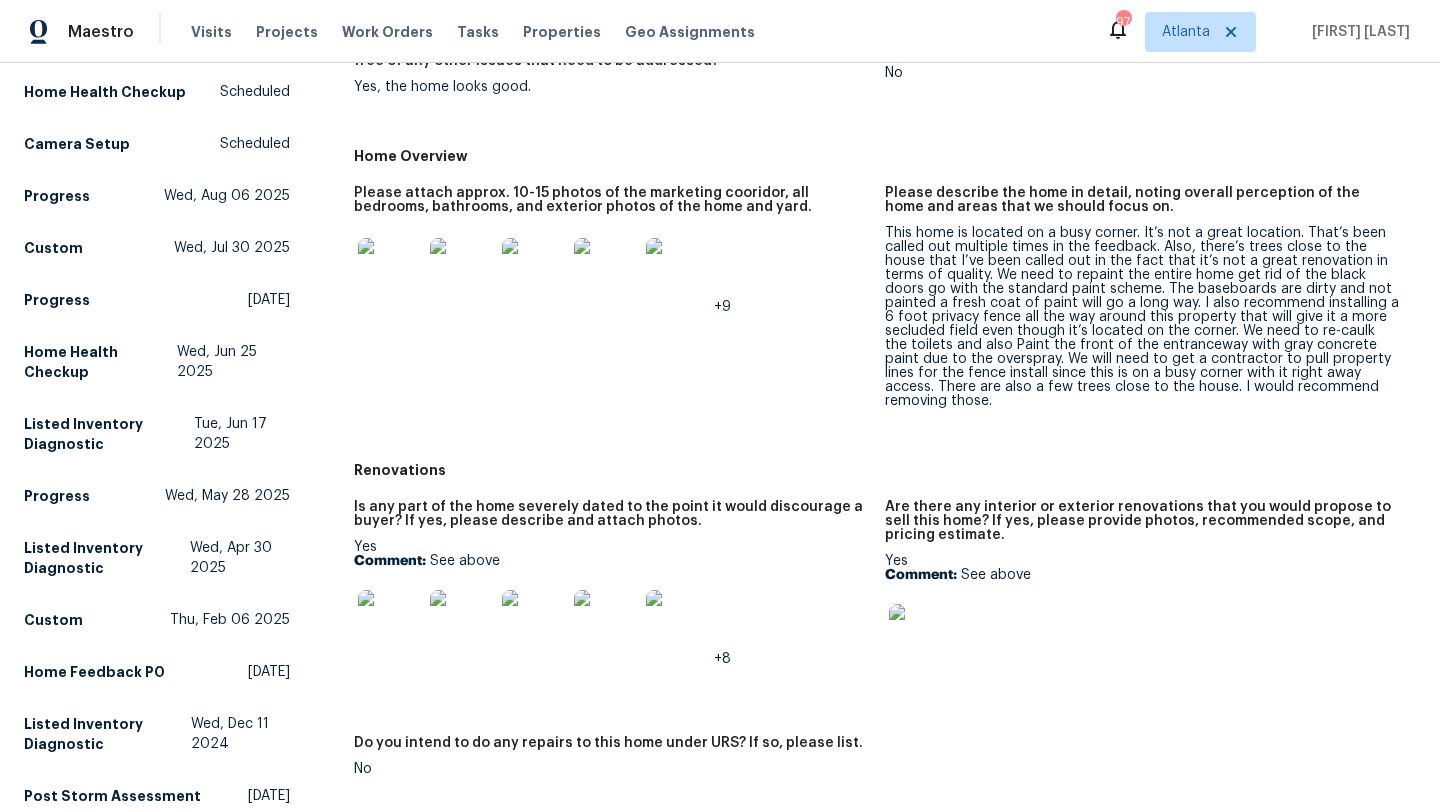 click at bounding box center (921, 636) 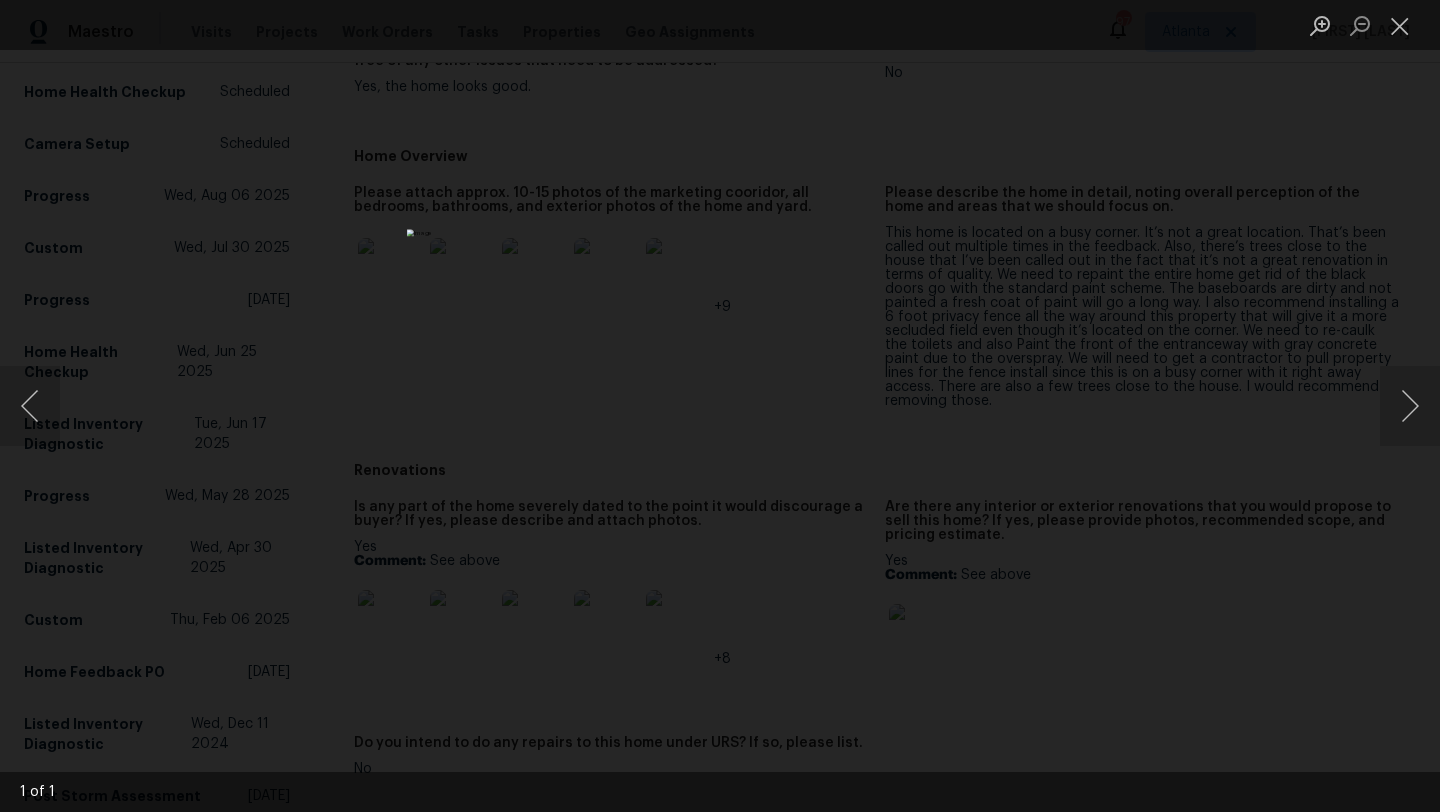 click at bounding box center [720, 406] 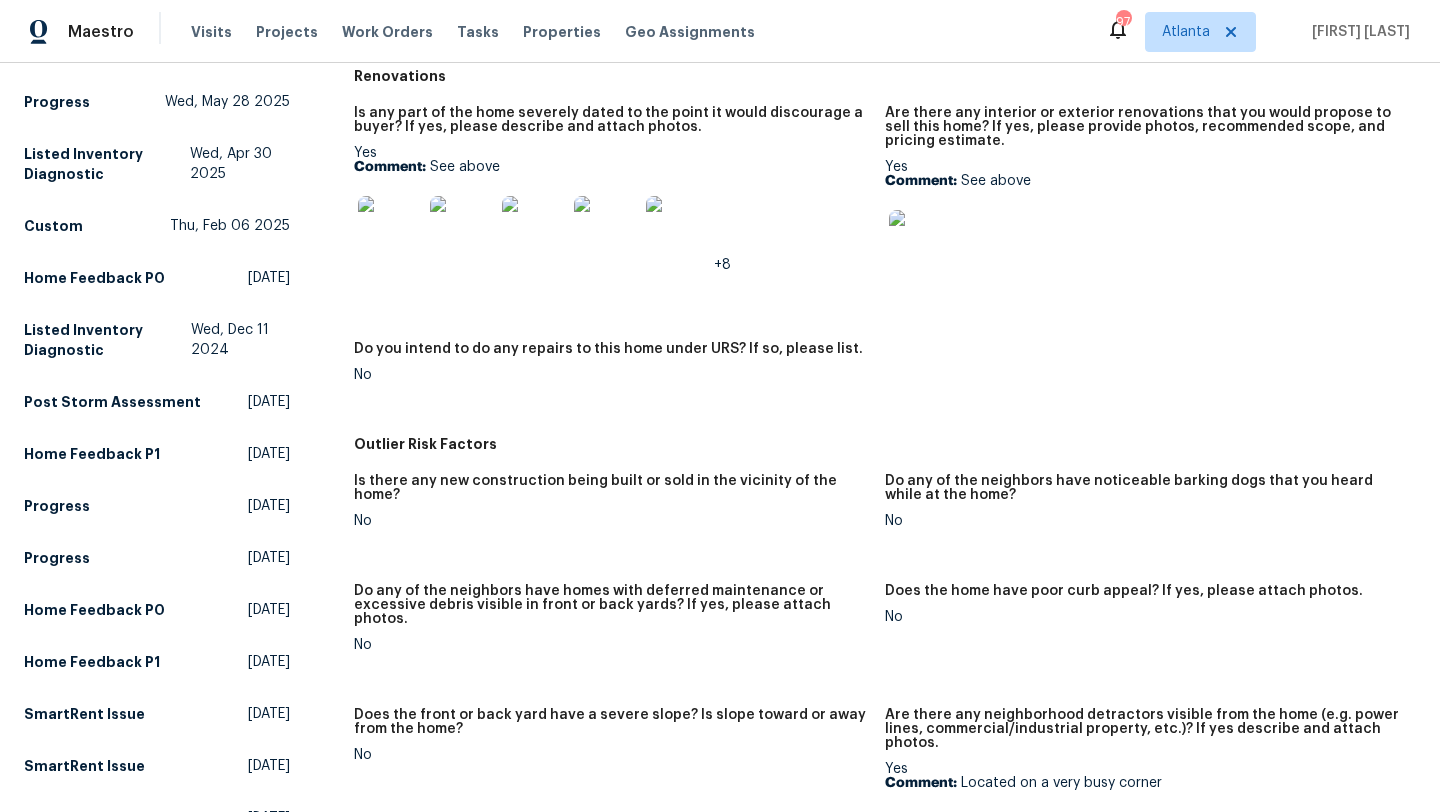 scroll, scrollTop: 1075, scrollLeft: 0, axis: vertical 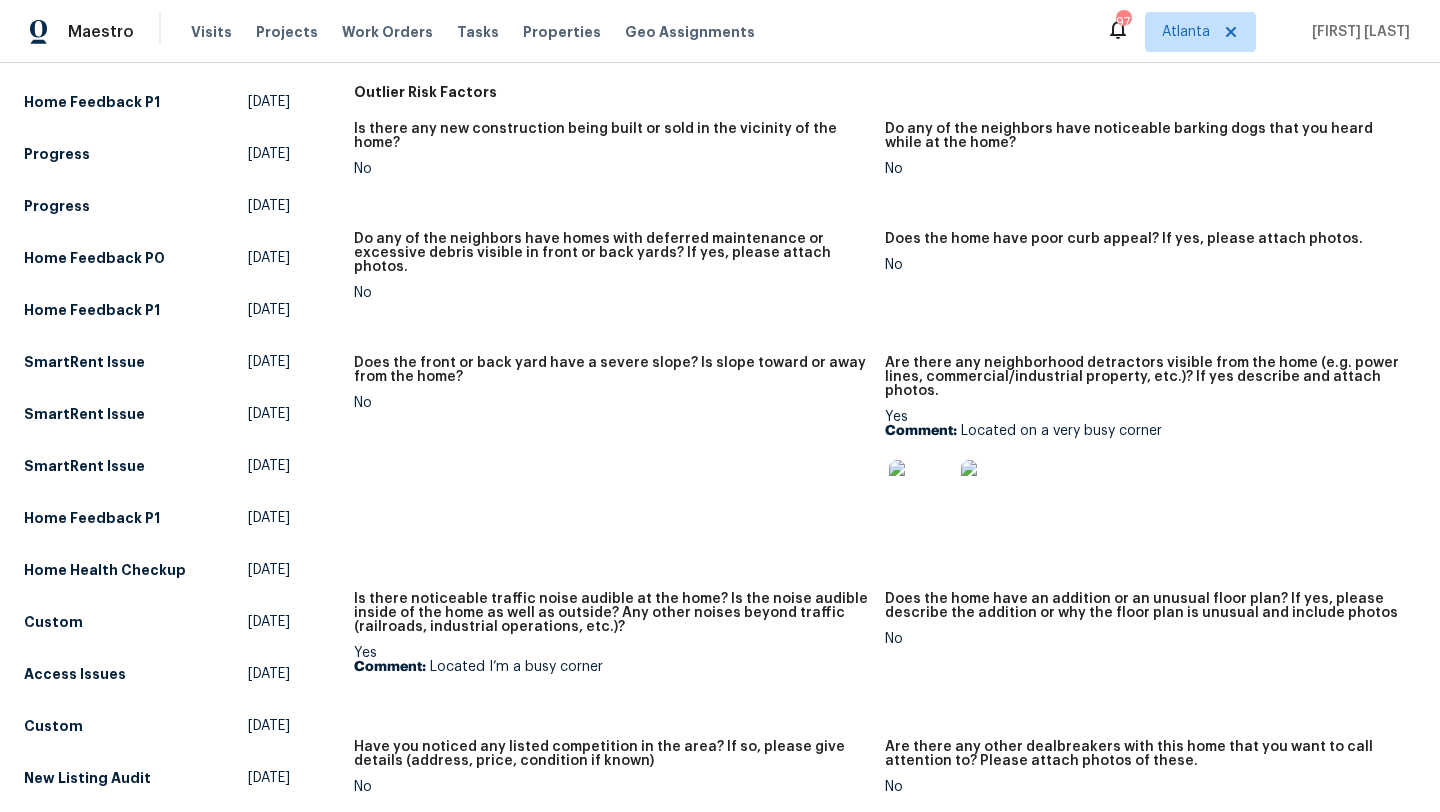 click at bounding box center [921, 492] 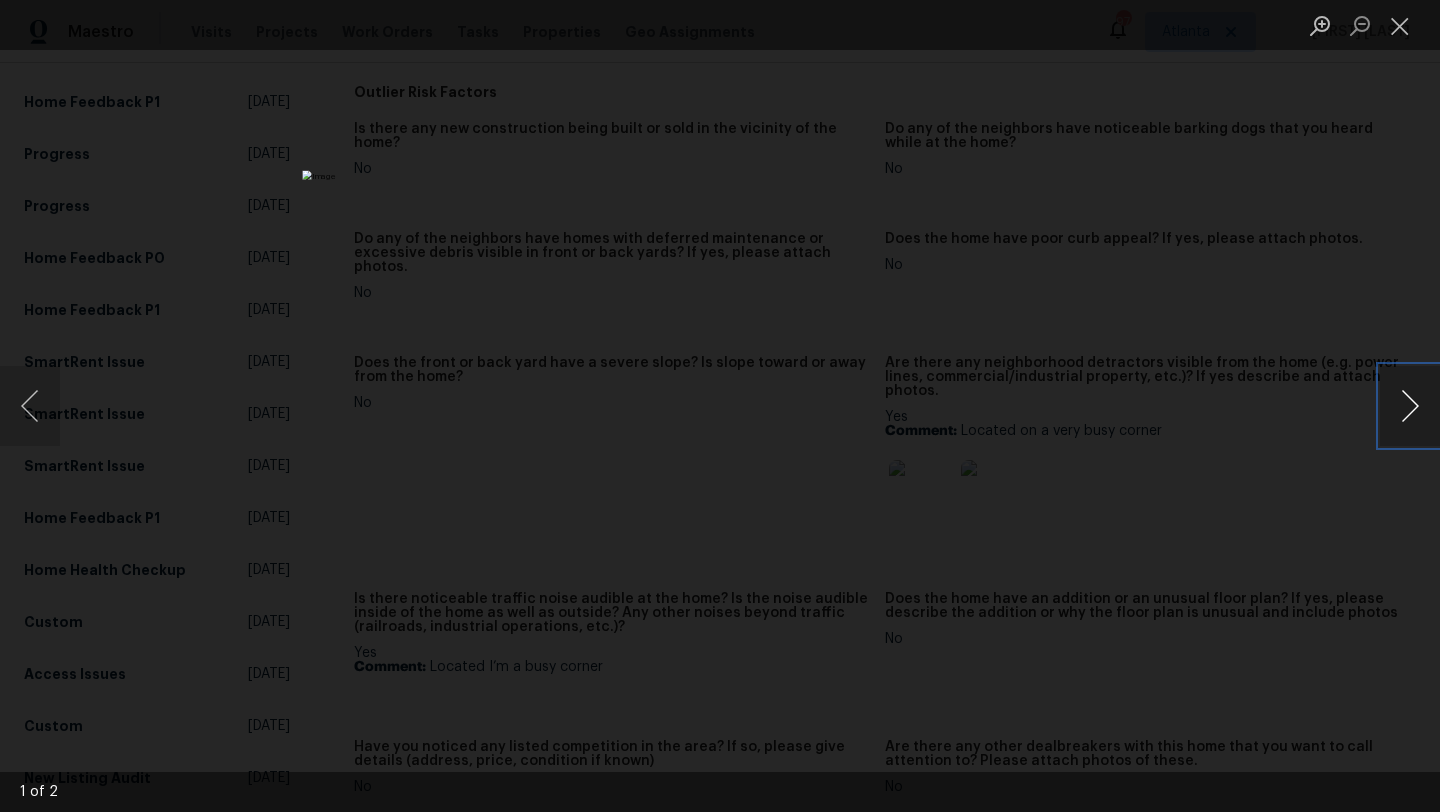 click at bounding box center [1410, 406] 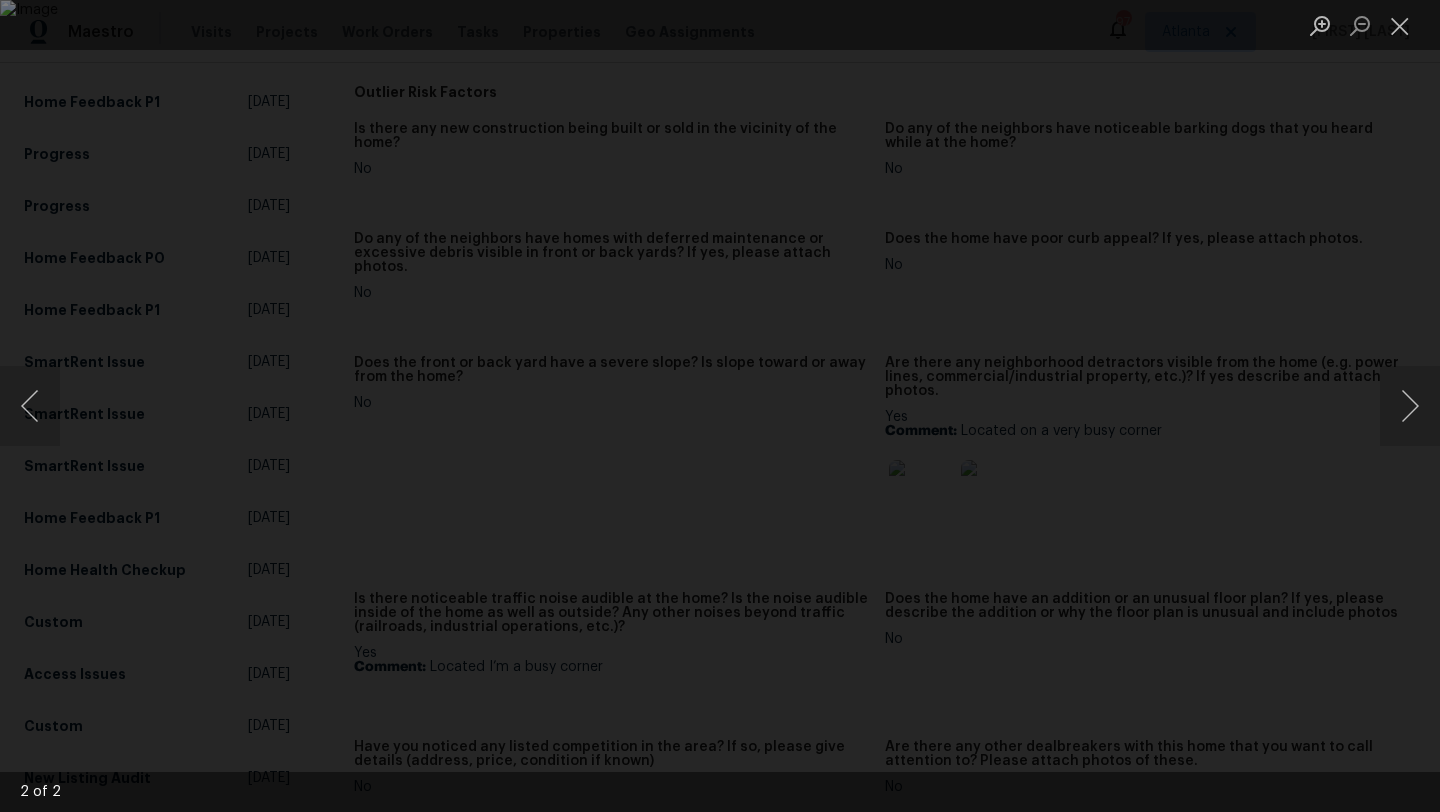click at bounding box center [720, 406] 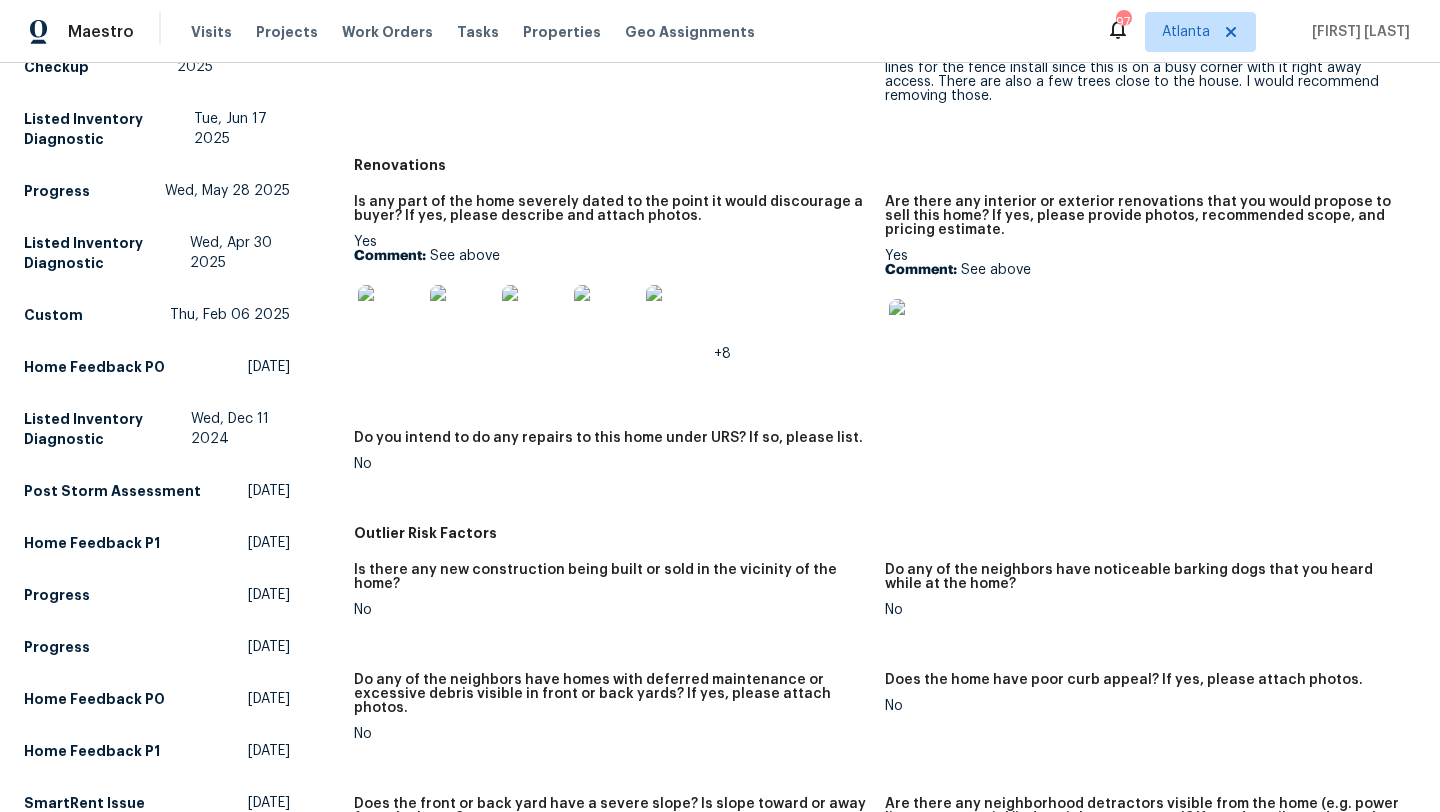 scroll, scrollTop: 845, scrollLeft: 0, axis: vertical 